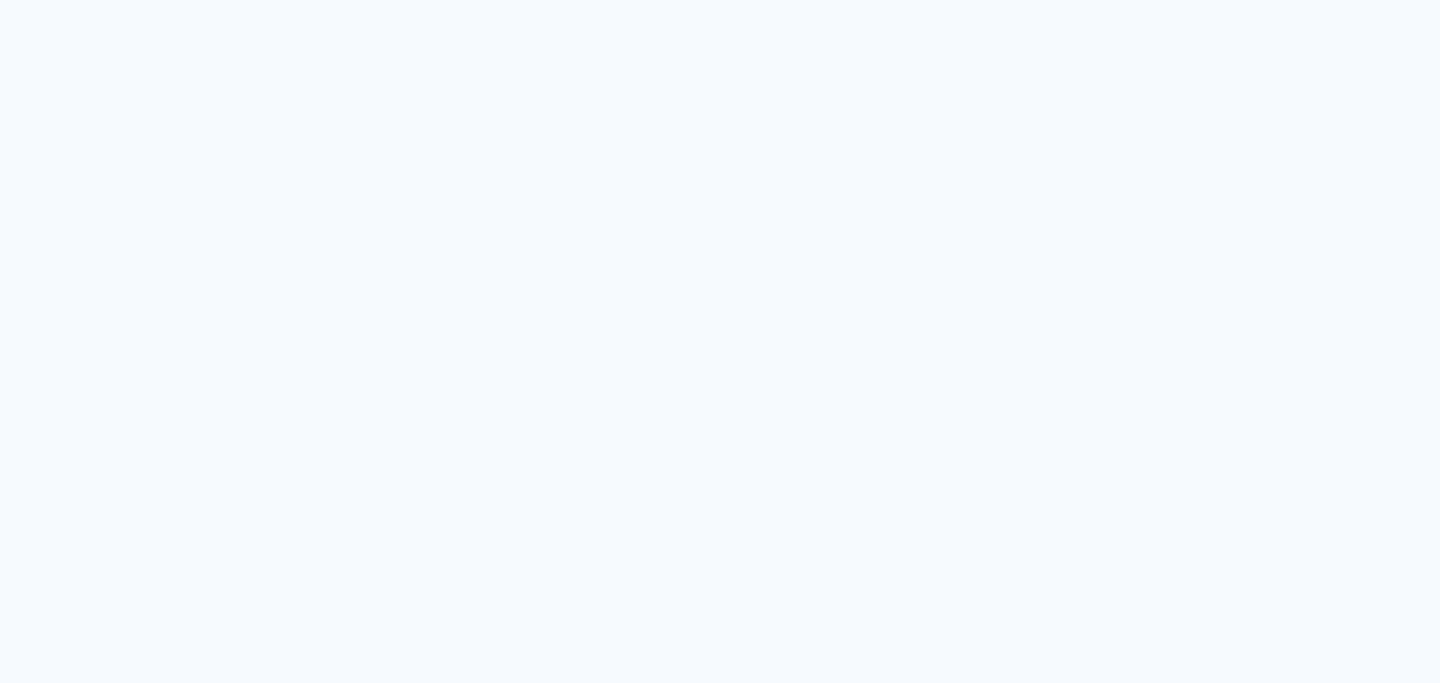 scroll, scrollTop: 0, scrollLeft: 0, axis: both 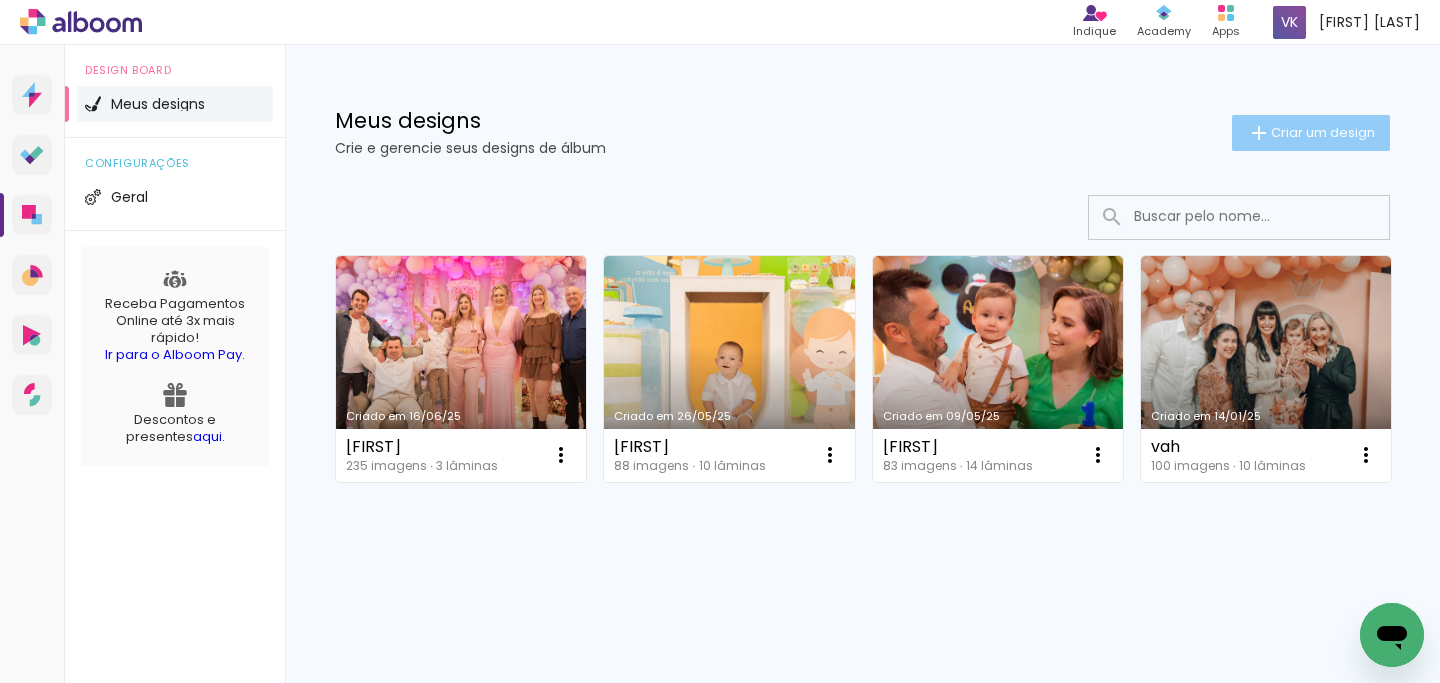 click 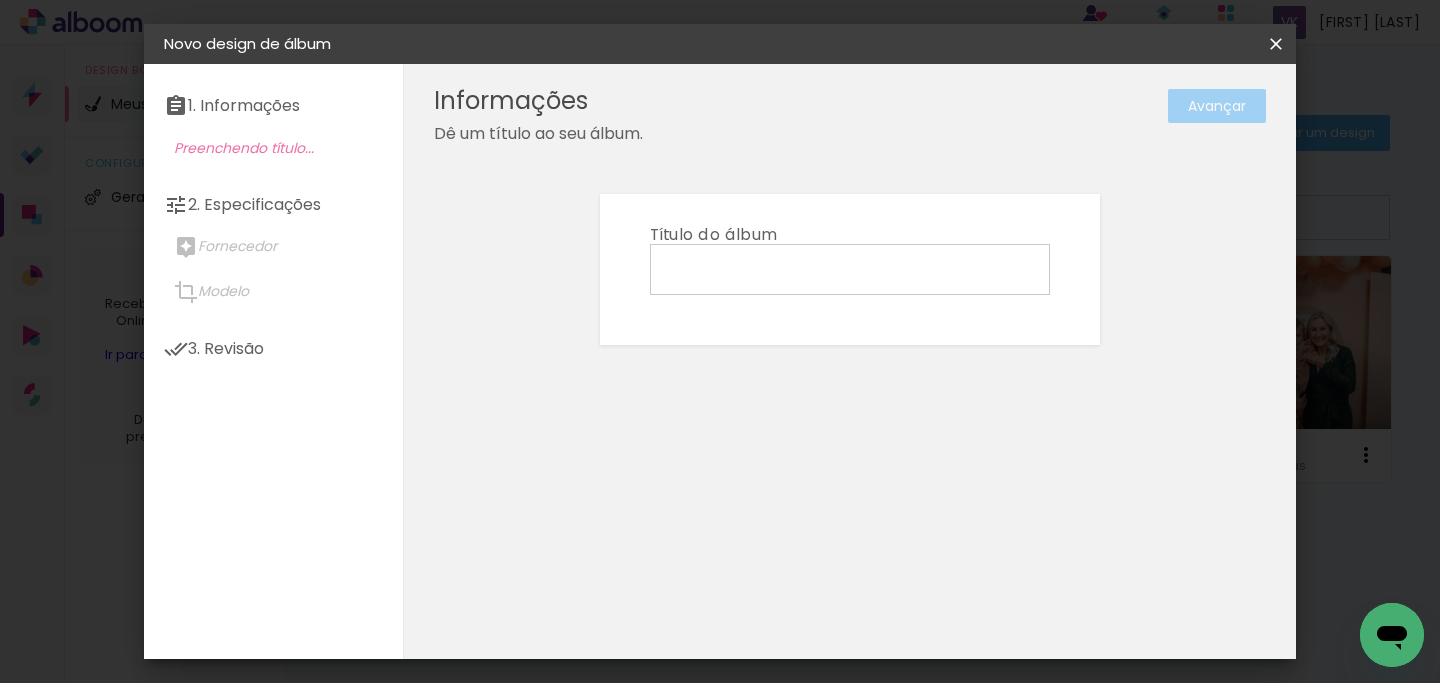 click on "Título do álbum" at bounding box center [0, 0] 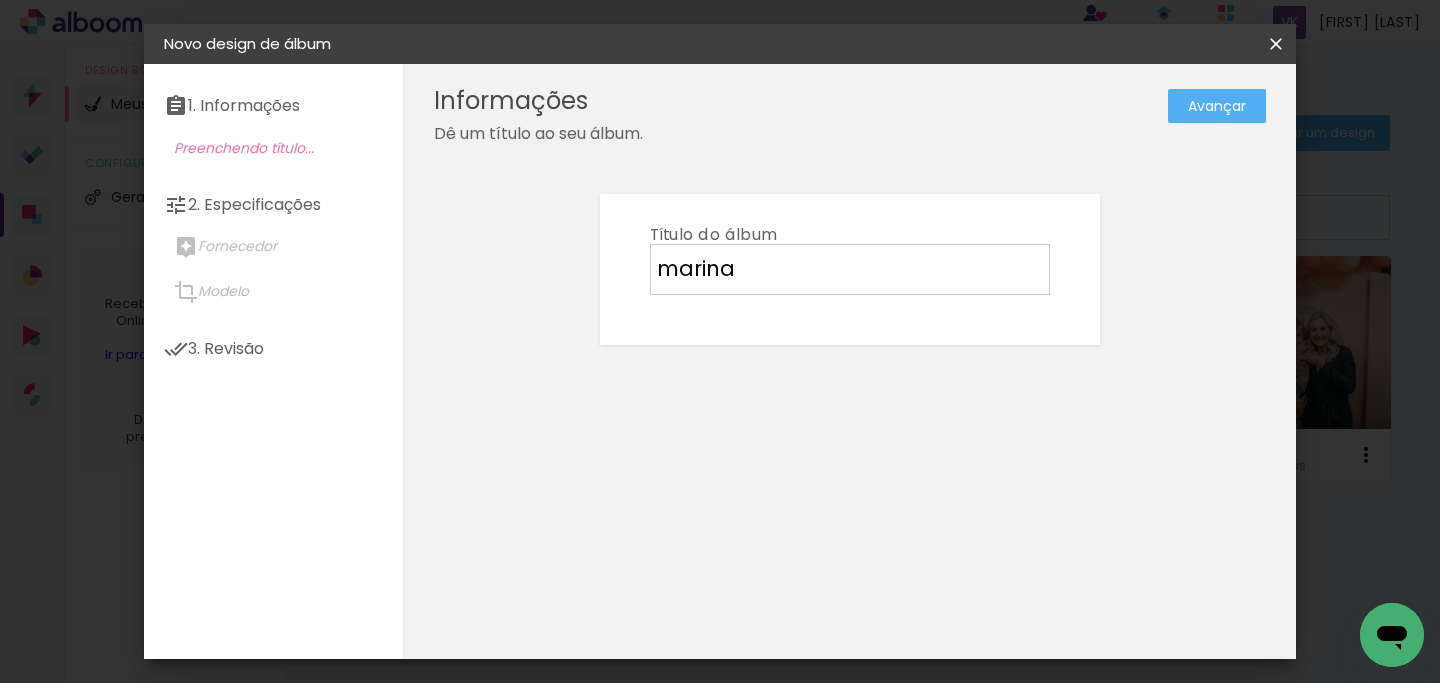 type on "marina" 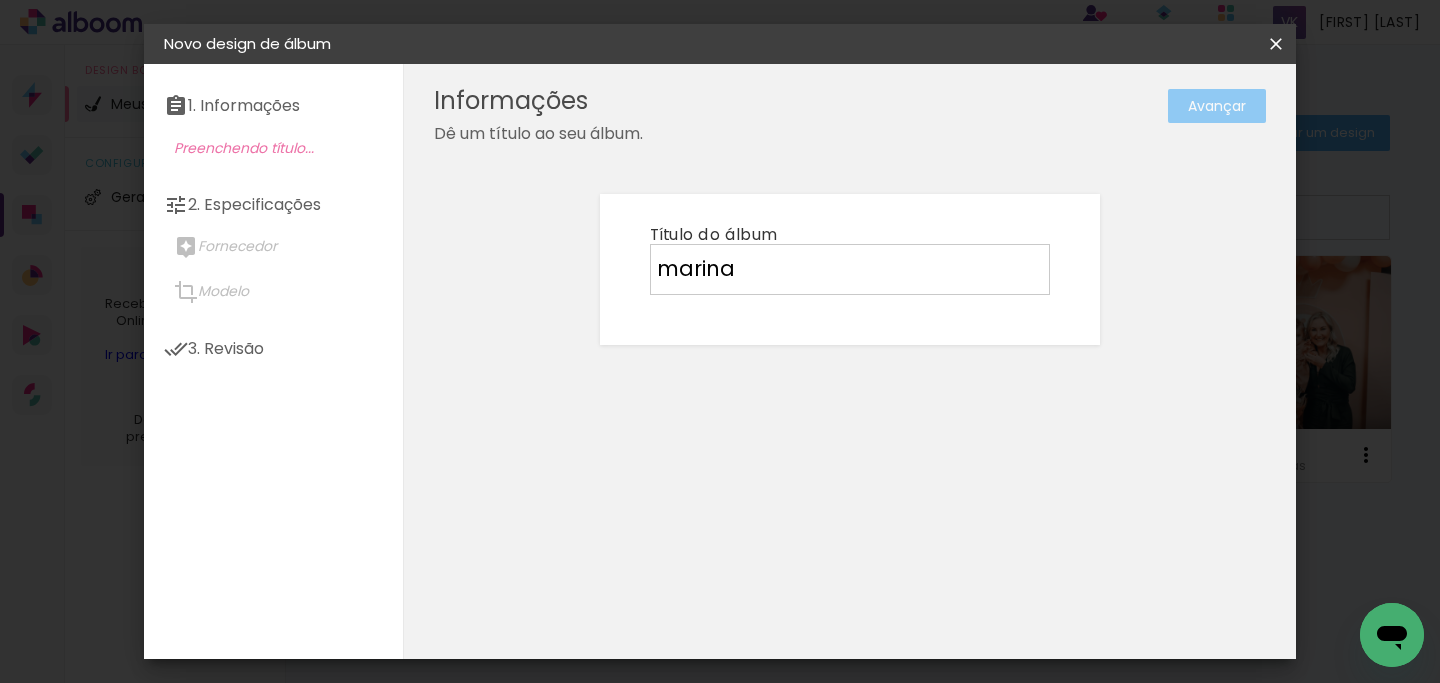 click on "Avançar" at bounding box center [1217, 106] 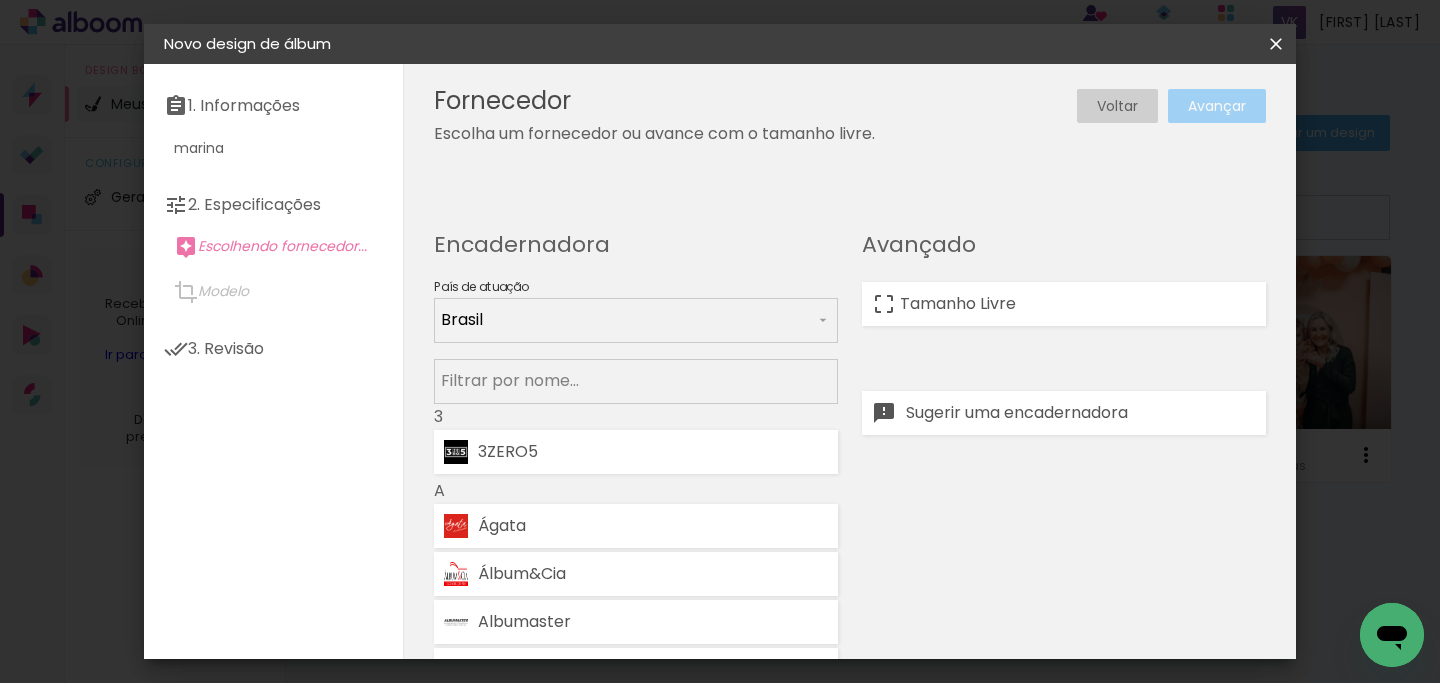 click at bounding box center (636, 380) 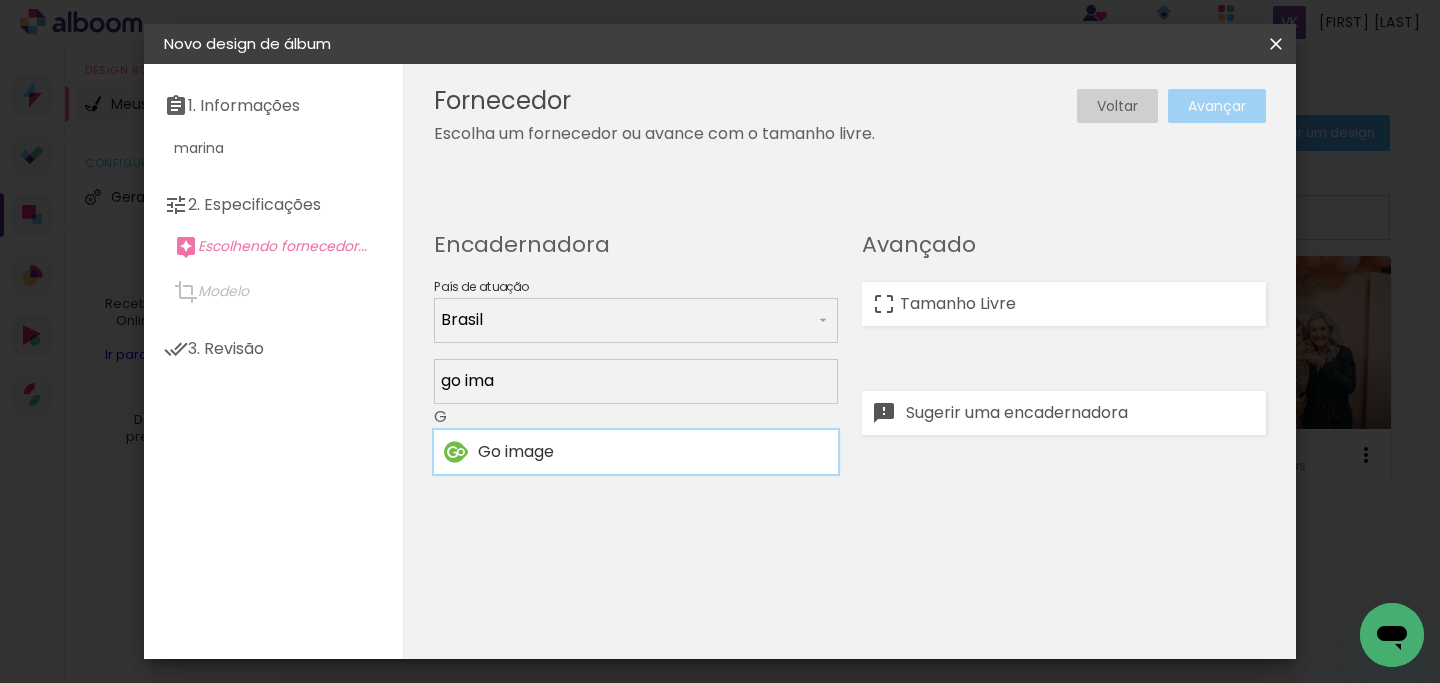 type on "go ima" 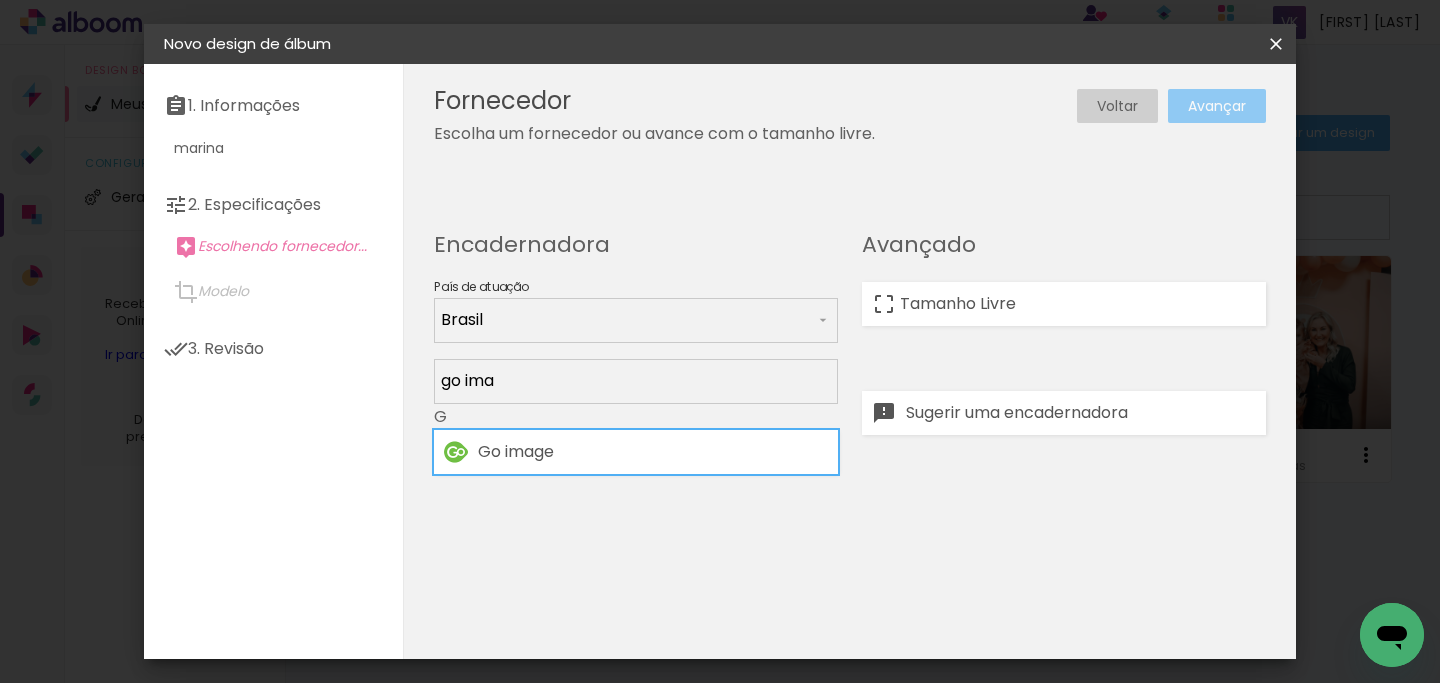 click on "Avançar" at bounding box center (0, 0) 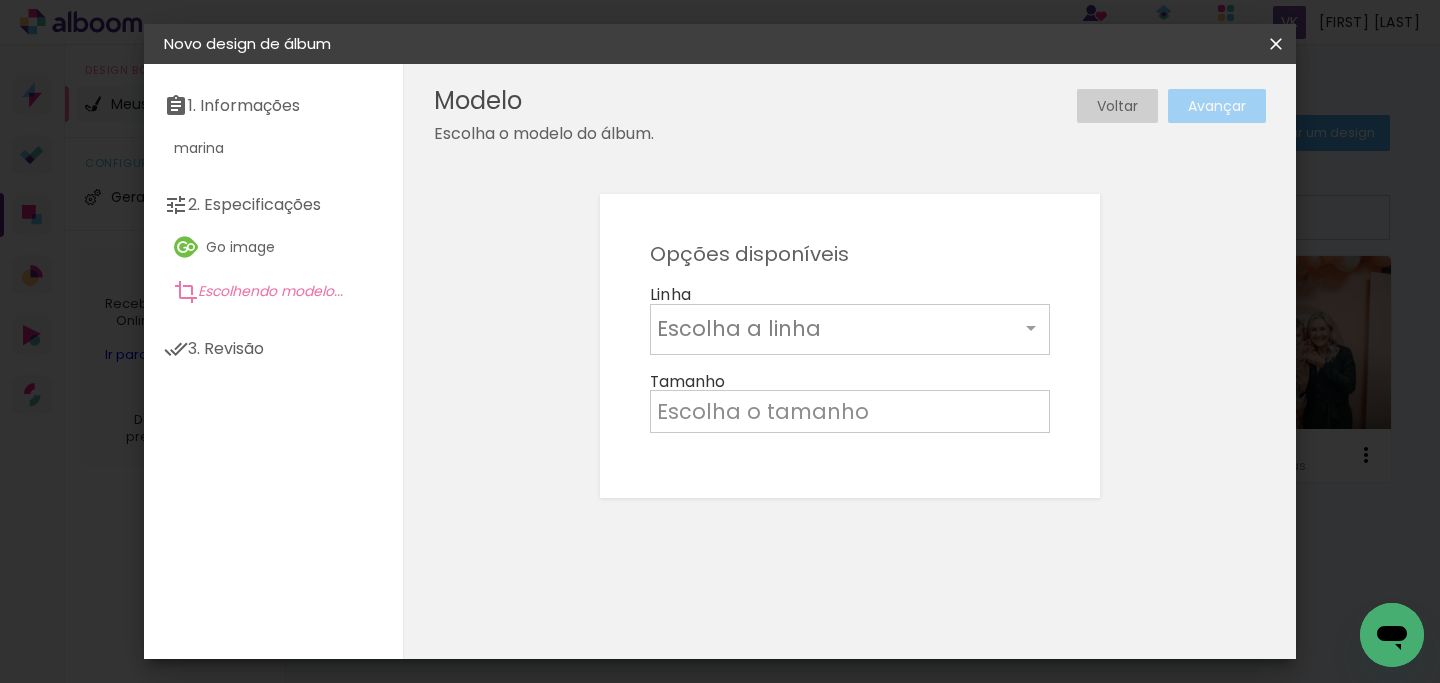 click on "Opções disponíveis Acrílico Álbum Baby Time Fastbook Plus Fastbook 400g Fastbook 800g Pocket Álbum Premium Signature Suede Tamanho Escolha o tamanho" at bounding box center [850, 346] 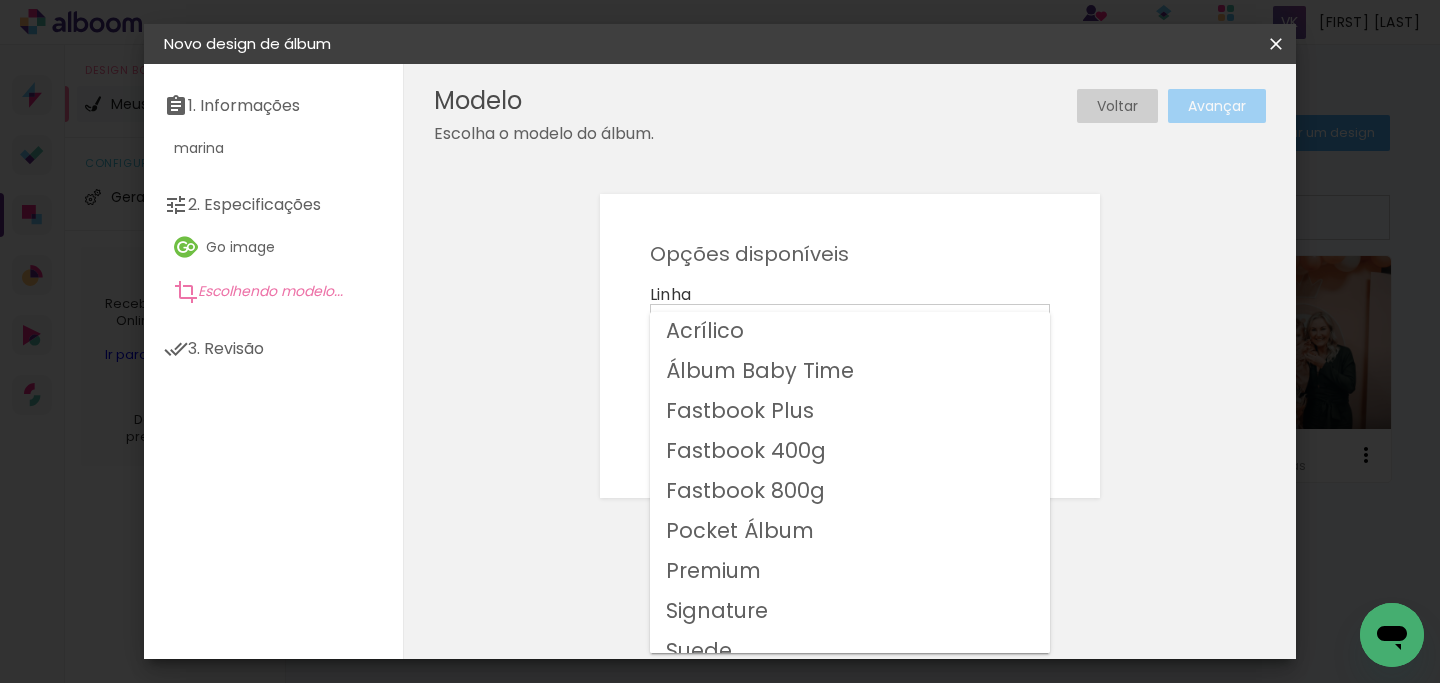 scroll, scrollTop: 4, scrollLeft: 0, axis: vertical 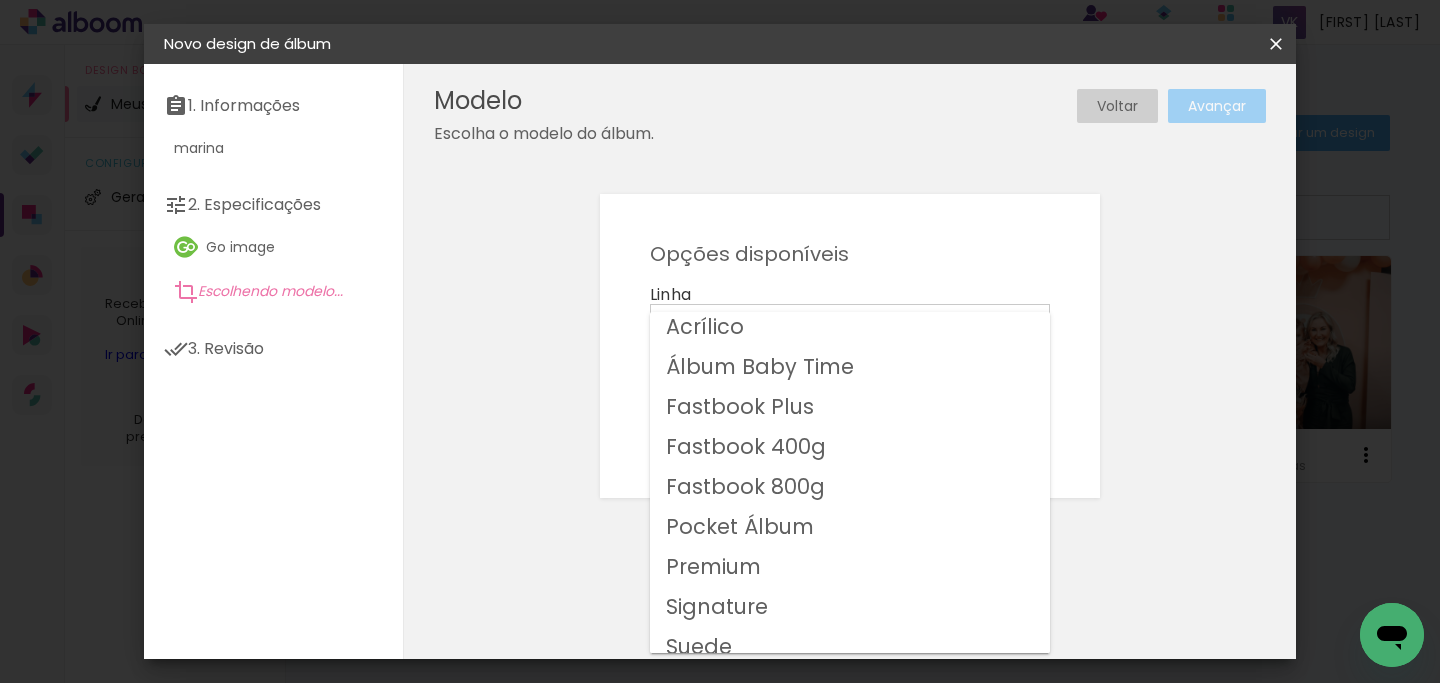 click on "Fastbook 800g" at bounding box center (0, 0) 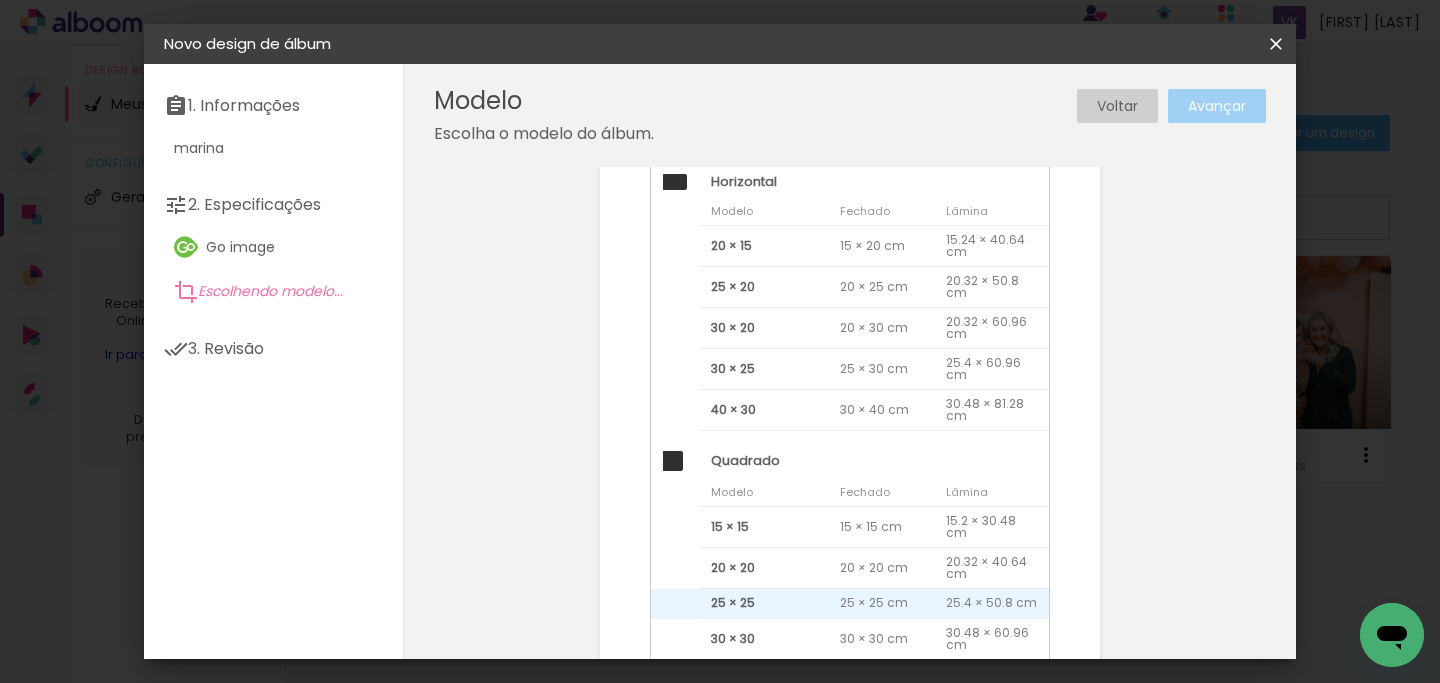 scroll, scrollTop: 348, scrollLeft: 0, axis: vertical 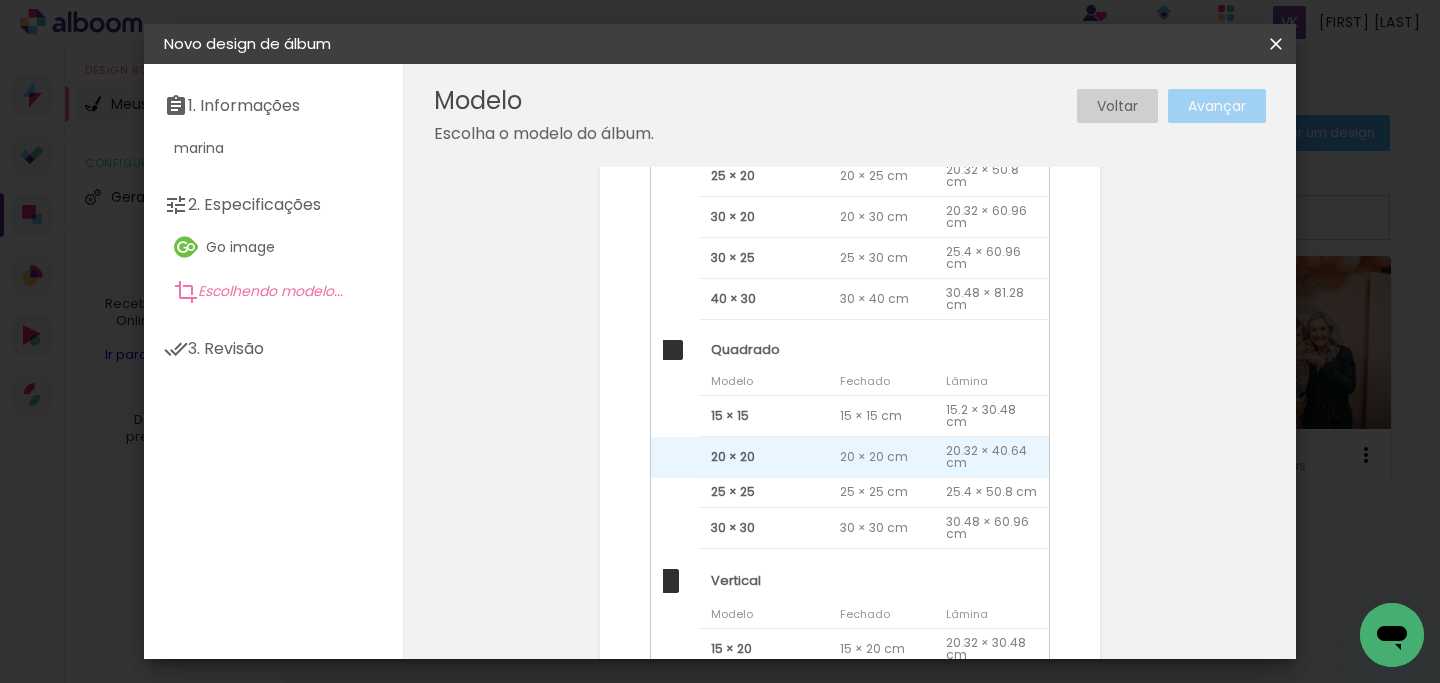 click on "20 × 20" 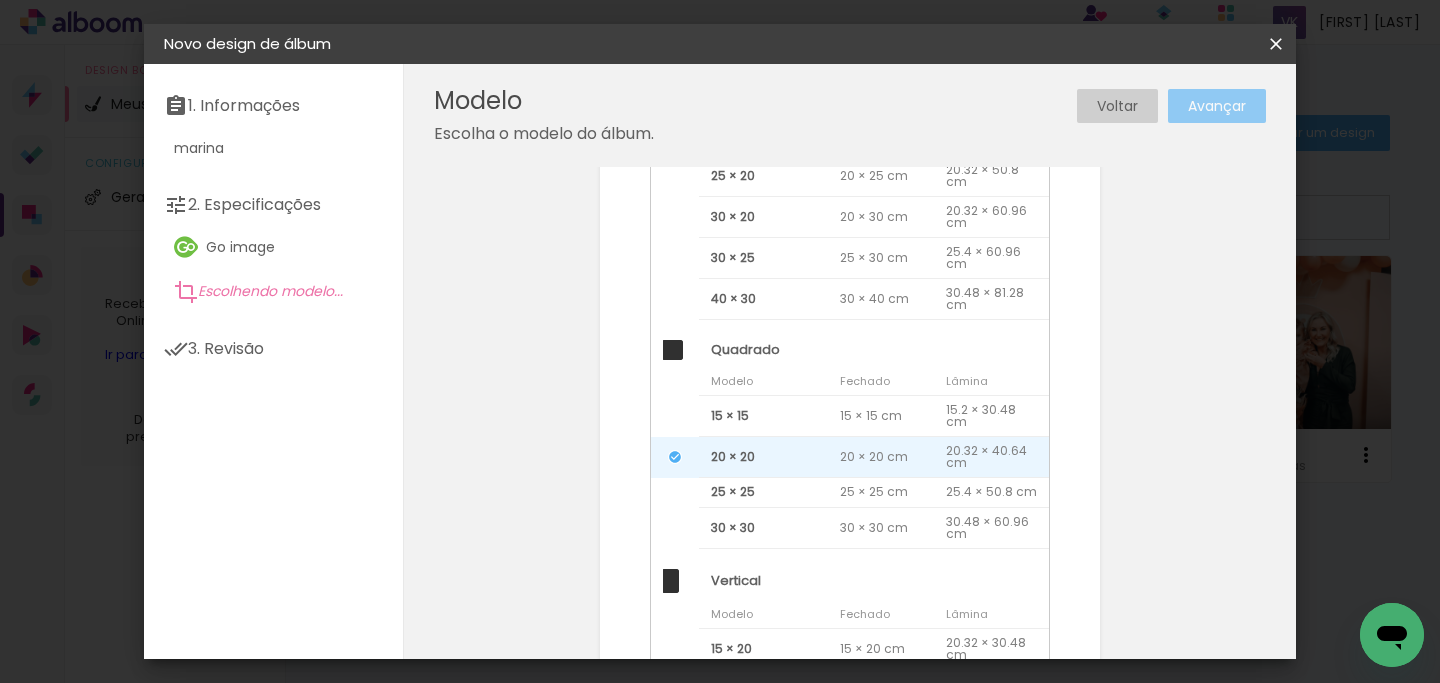 click on "Avançar" at bounding box center (0, 0) 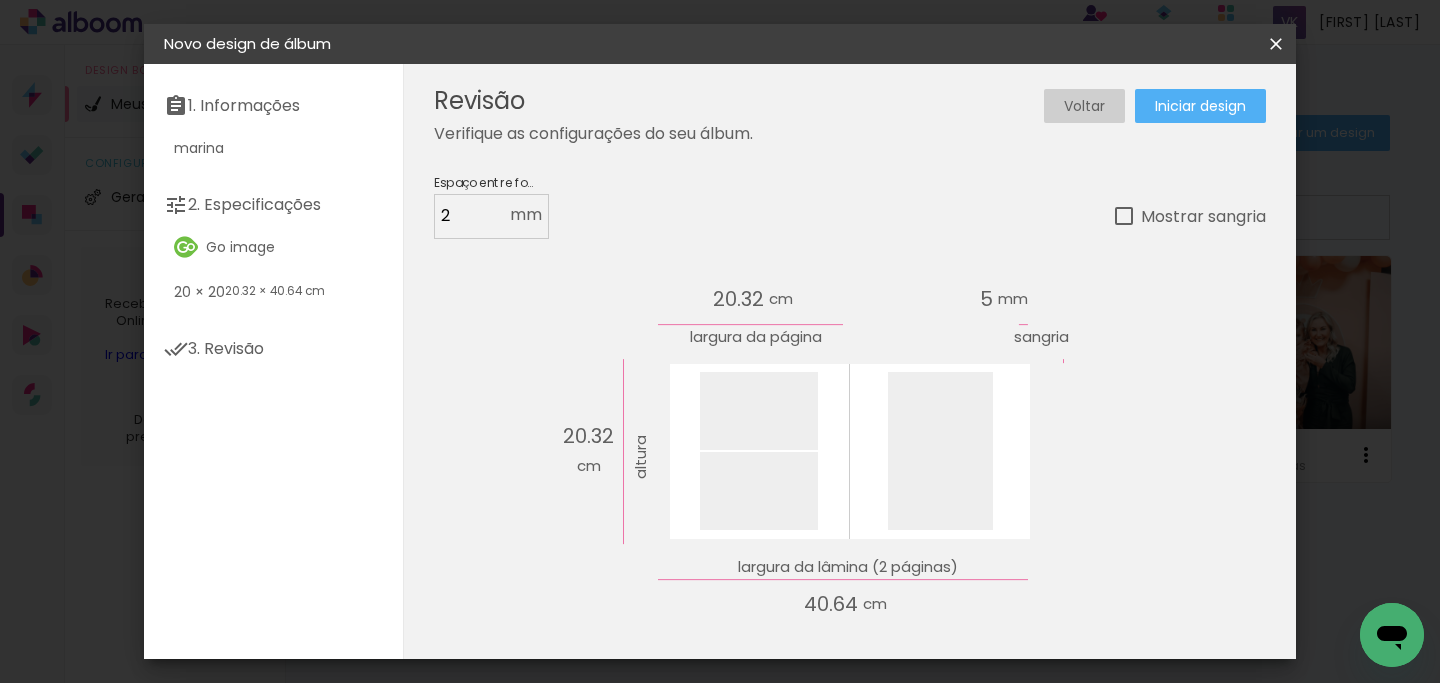 click on "Iniciar design" at bounding box center (1200, 106) 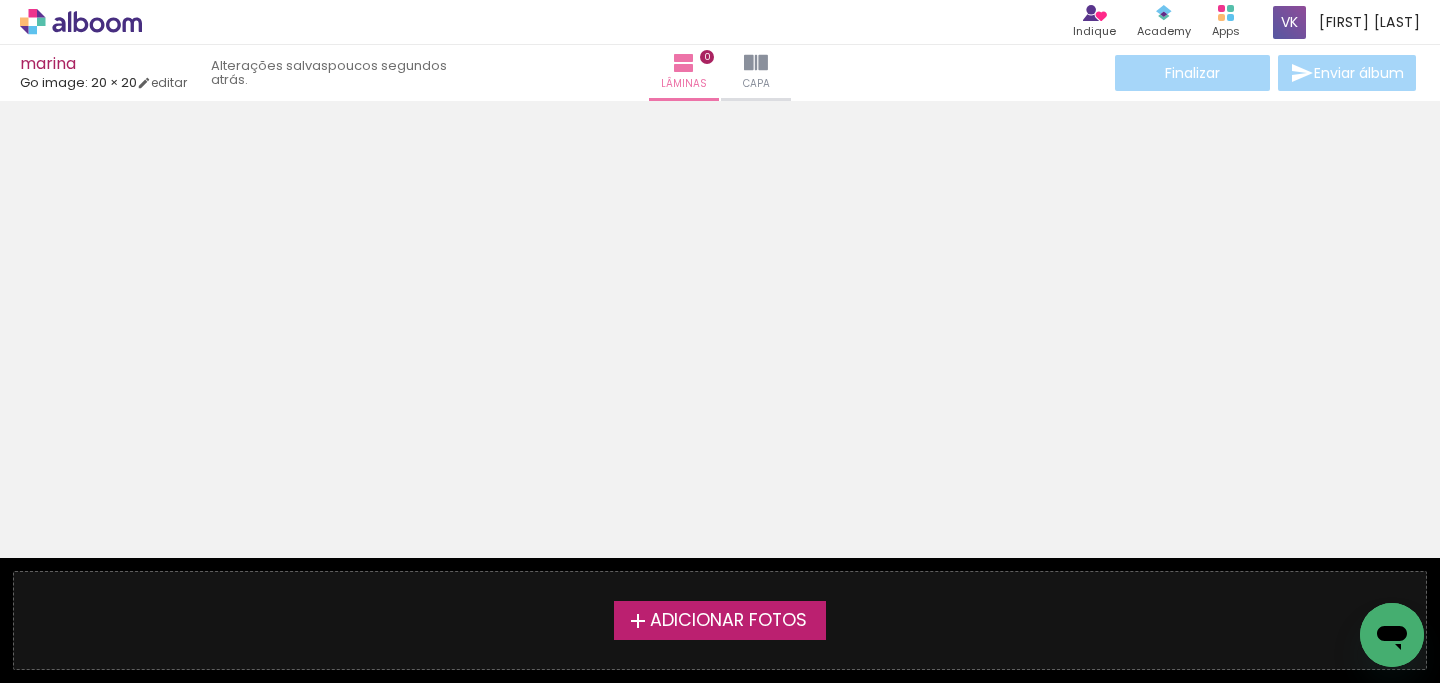 click on "Adicionar Fotos Solte suas fotos aqui..." at bounding box center (720, 620) 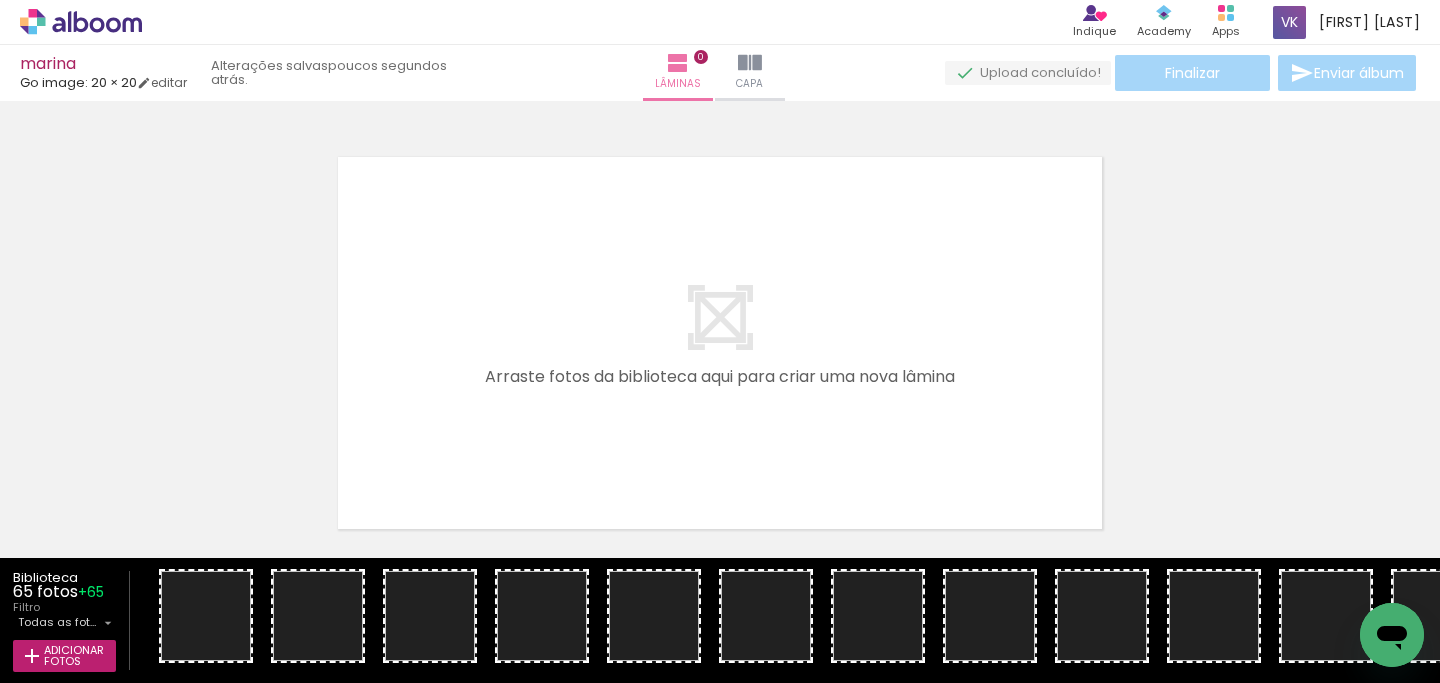 scroll, scrollTop: 25, scrollLeft: 0, axis: vertical 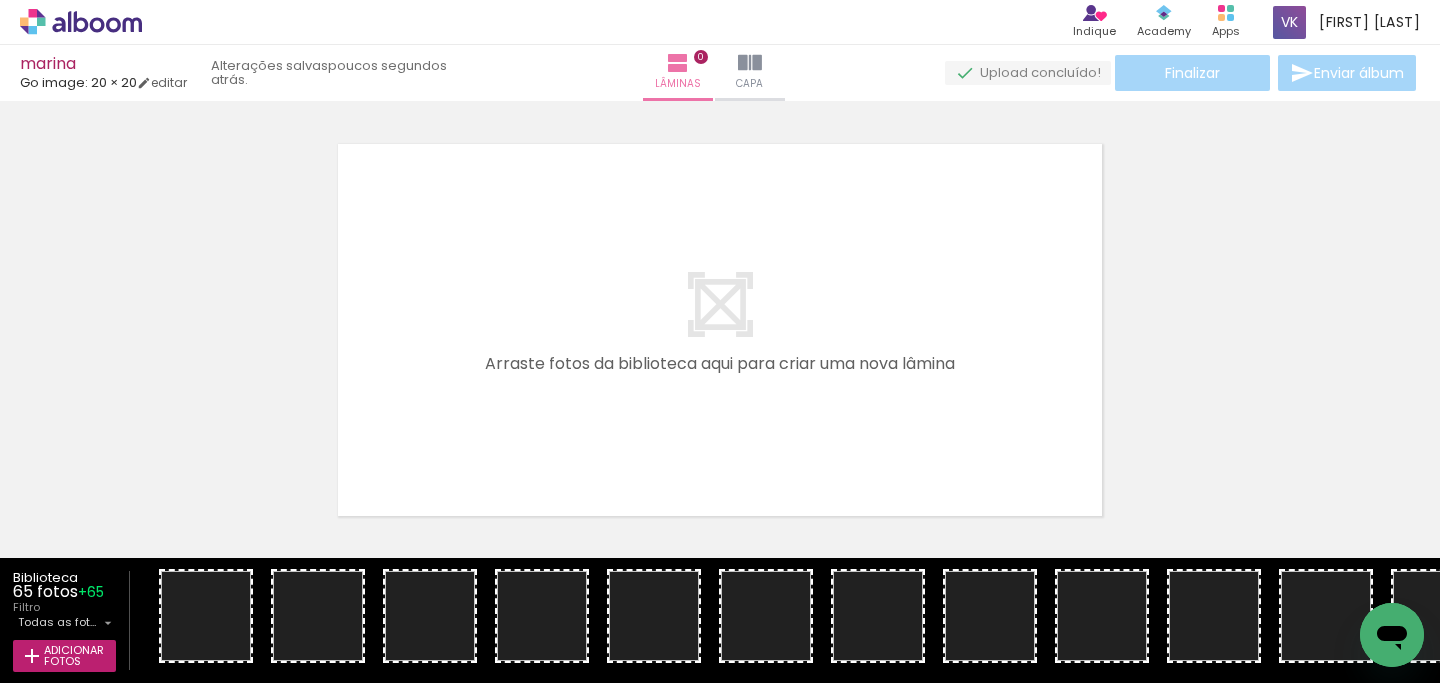 click on "› Editor de álbum Indique Indique e ganhe Conteúdo que inspira Academy Produtos Alboom Apps [FIRST] [LAST] Conta Alboom" at bounding box center [720, 22] 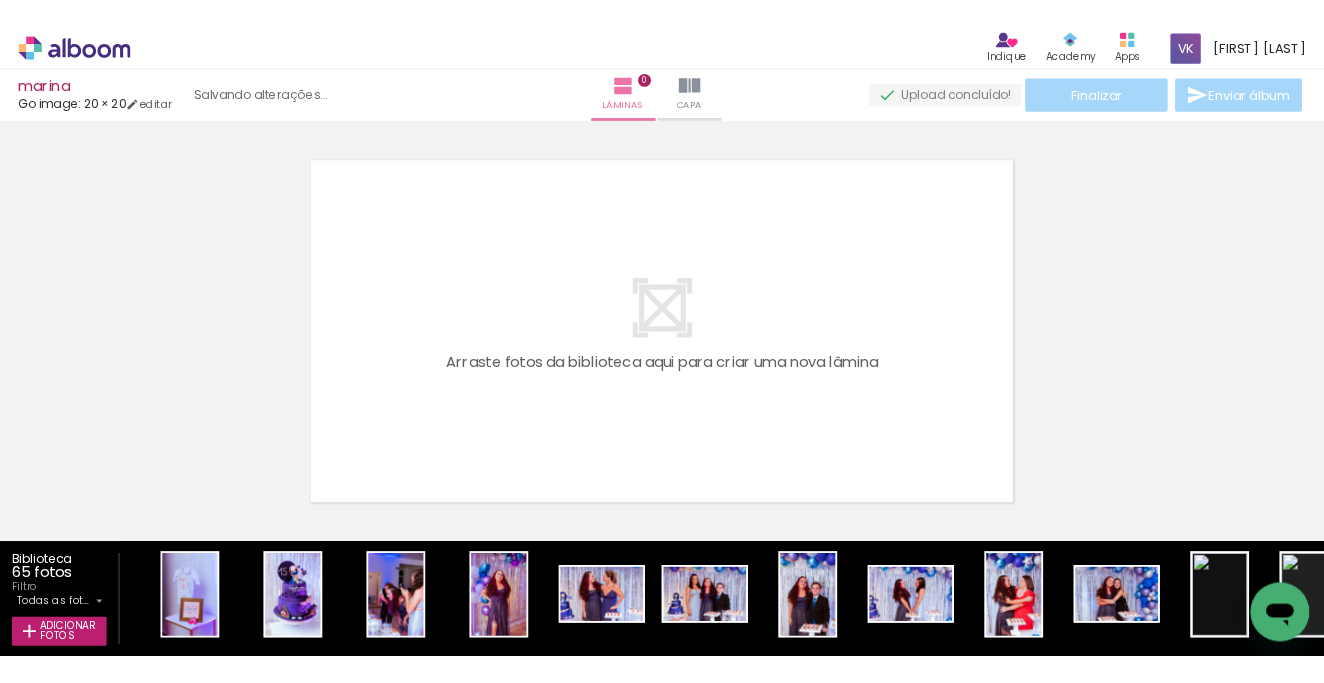 scroll, scrollTop: 0, scrollLeft: 0, axis: both 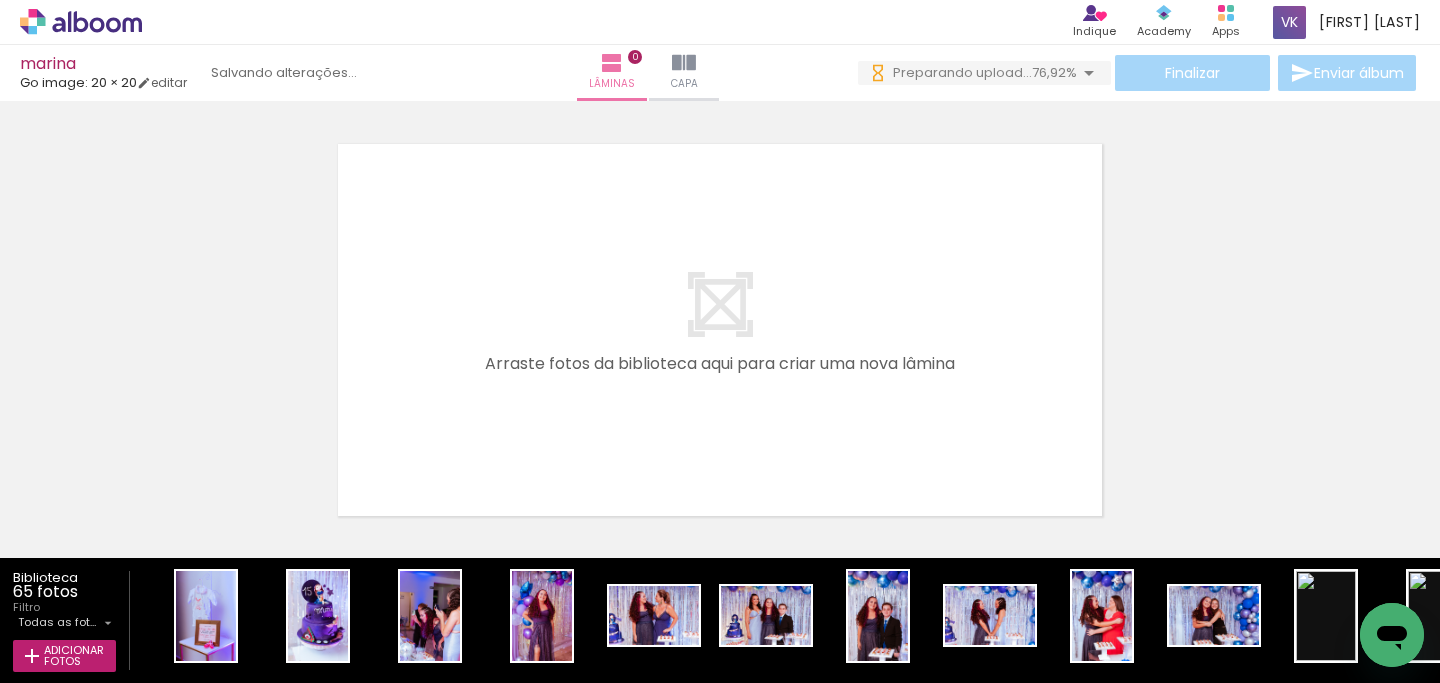 click at bounding box center (720, 304) 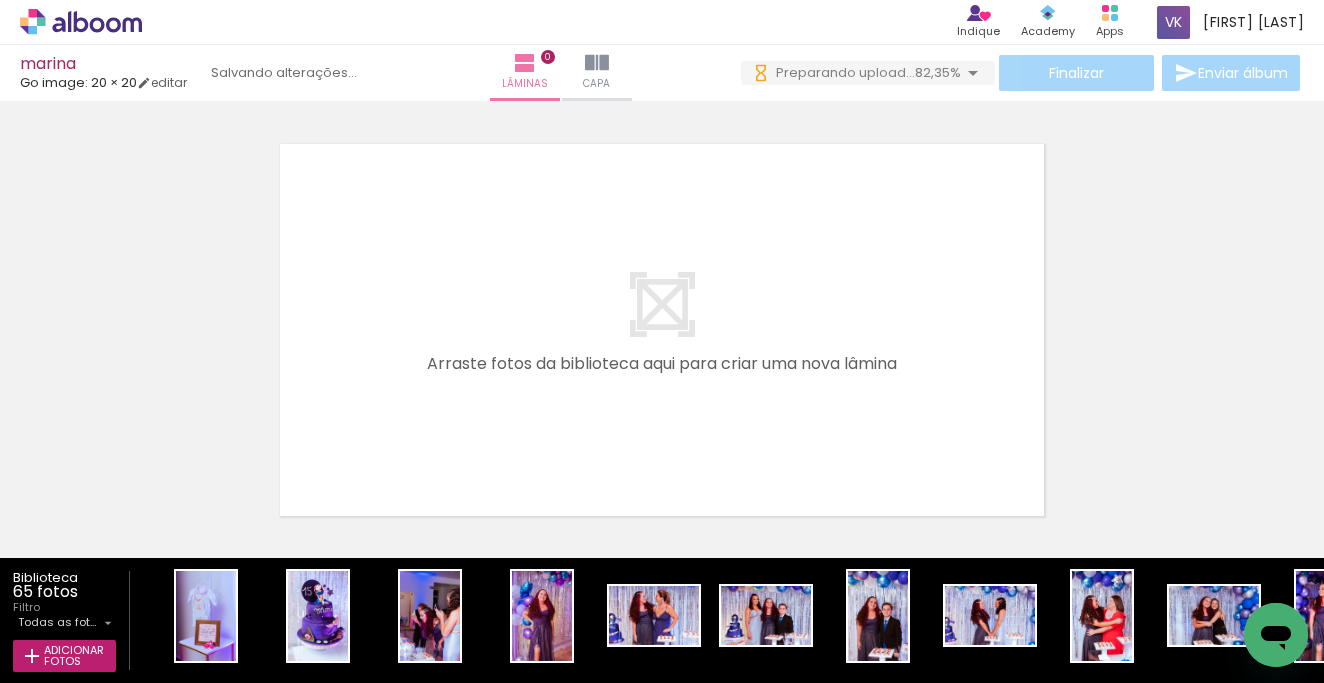 scroll, scrollTop: 0, scrollLeft: 0, axis: both 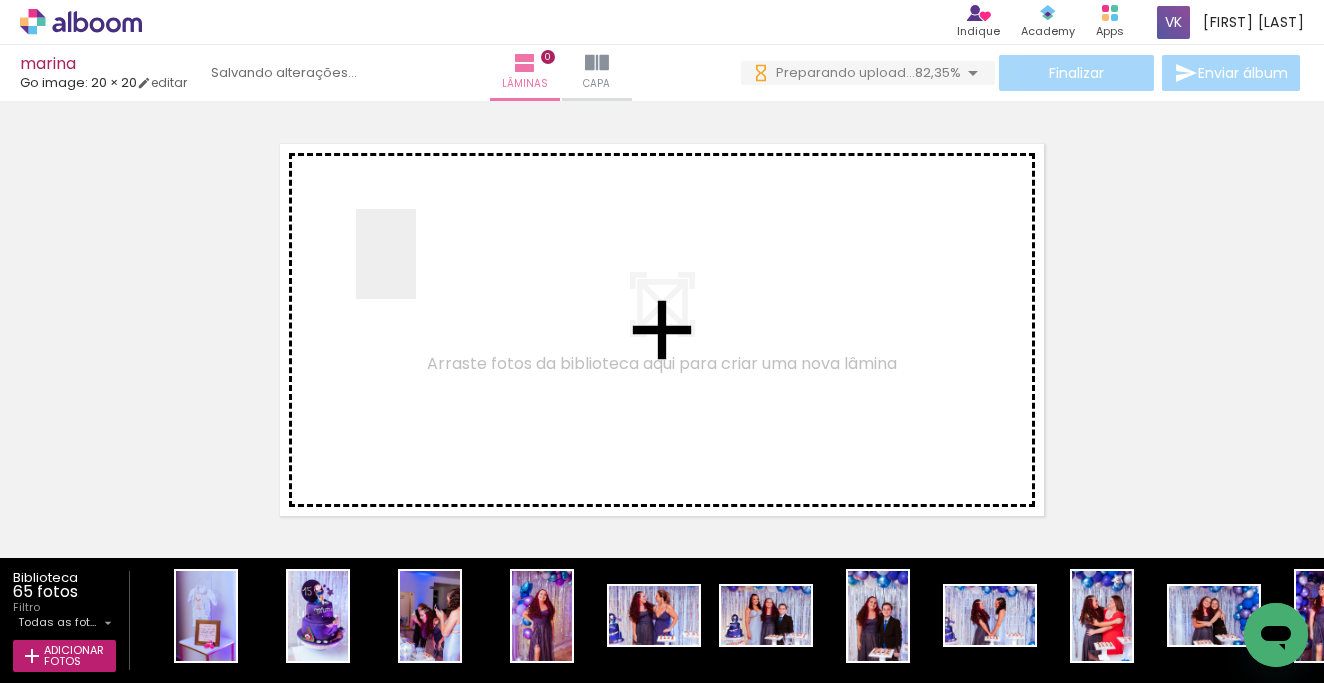 click at bounding box center [662, 341] 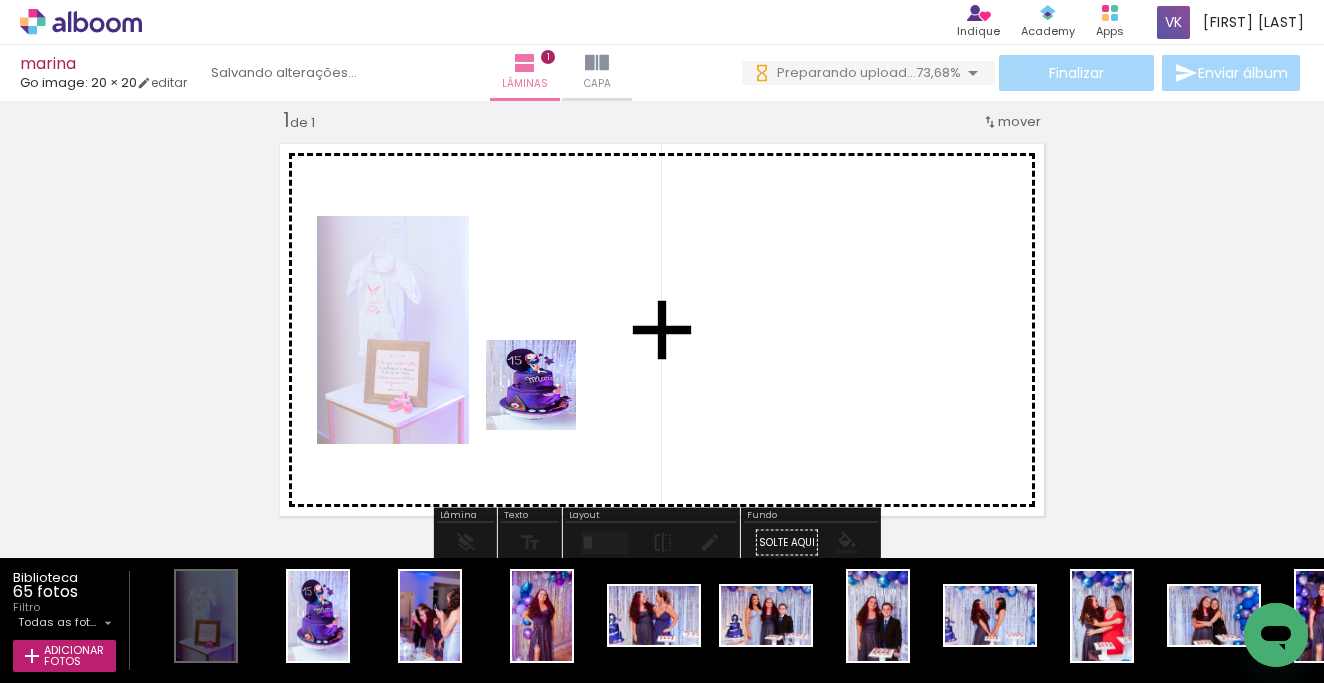 scroll, scrollTop: 0, scrollLeft: 0, axis: both 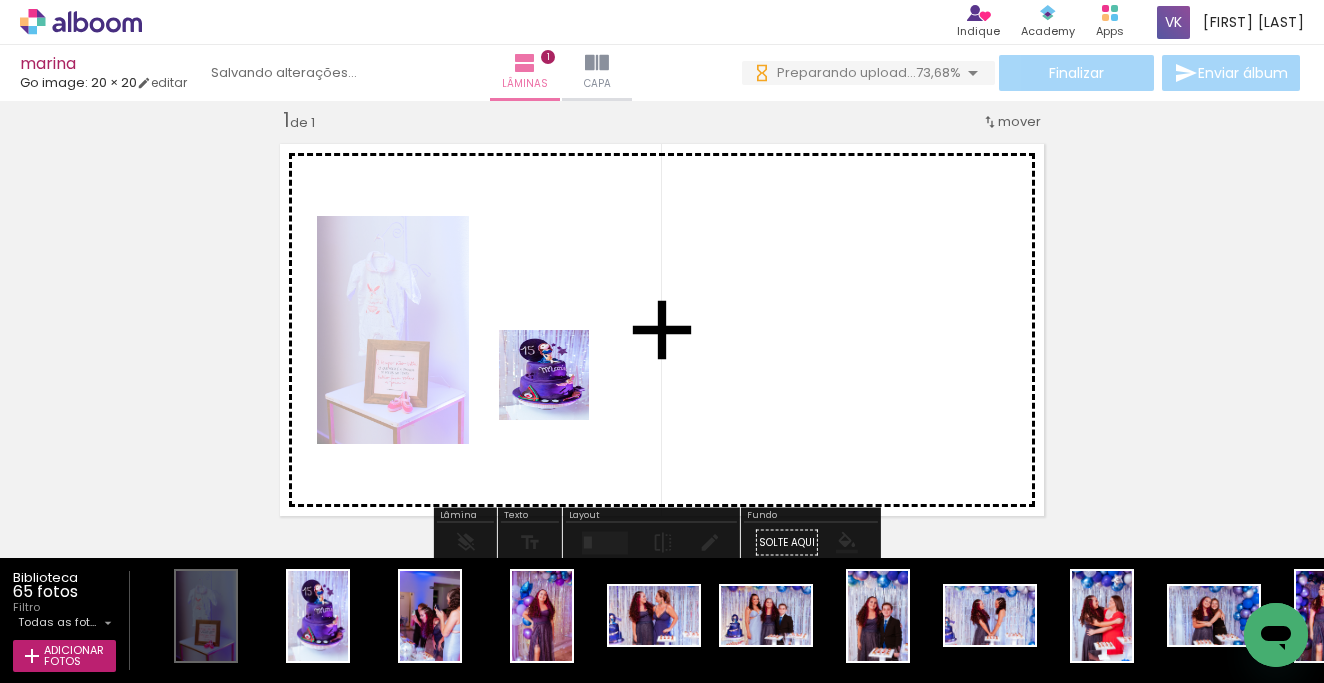 drag, startPoint x: 325, startPoint y: 636, endPoint x: 559, endPoint y: 390, distance: 339.5173 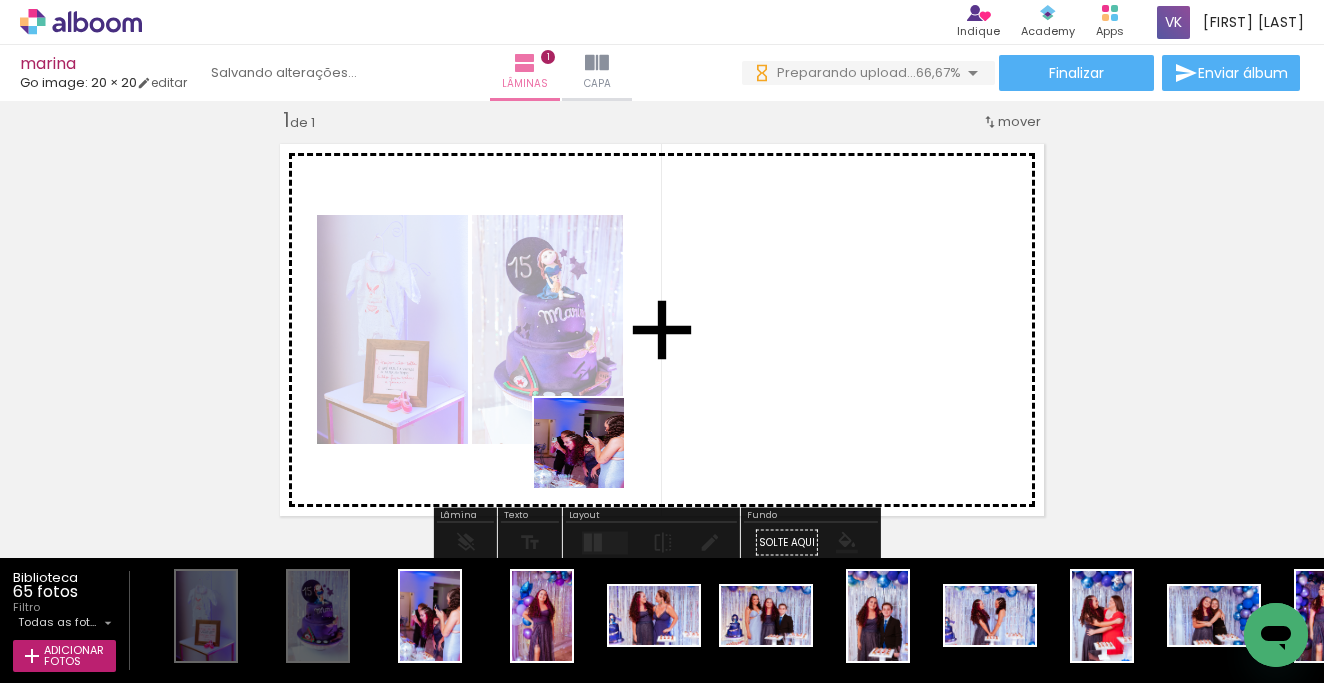 scroll, scrollTop: 0, scrollLeft: 0, axis: both 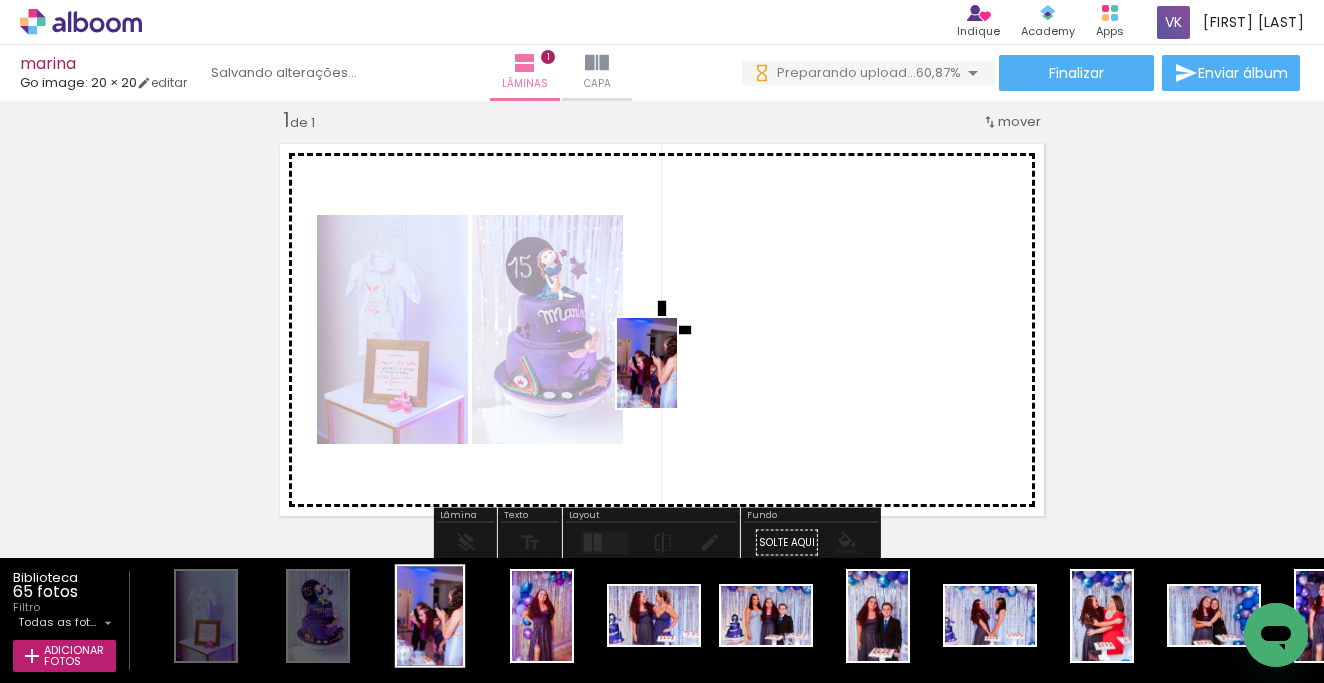 drag, startPoint x: 433, startPoint y: 636, endPoint x: 387, endPoint y: 640, distance: 46.173584 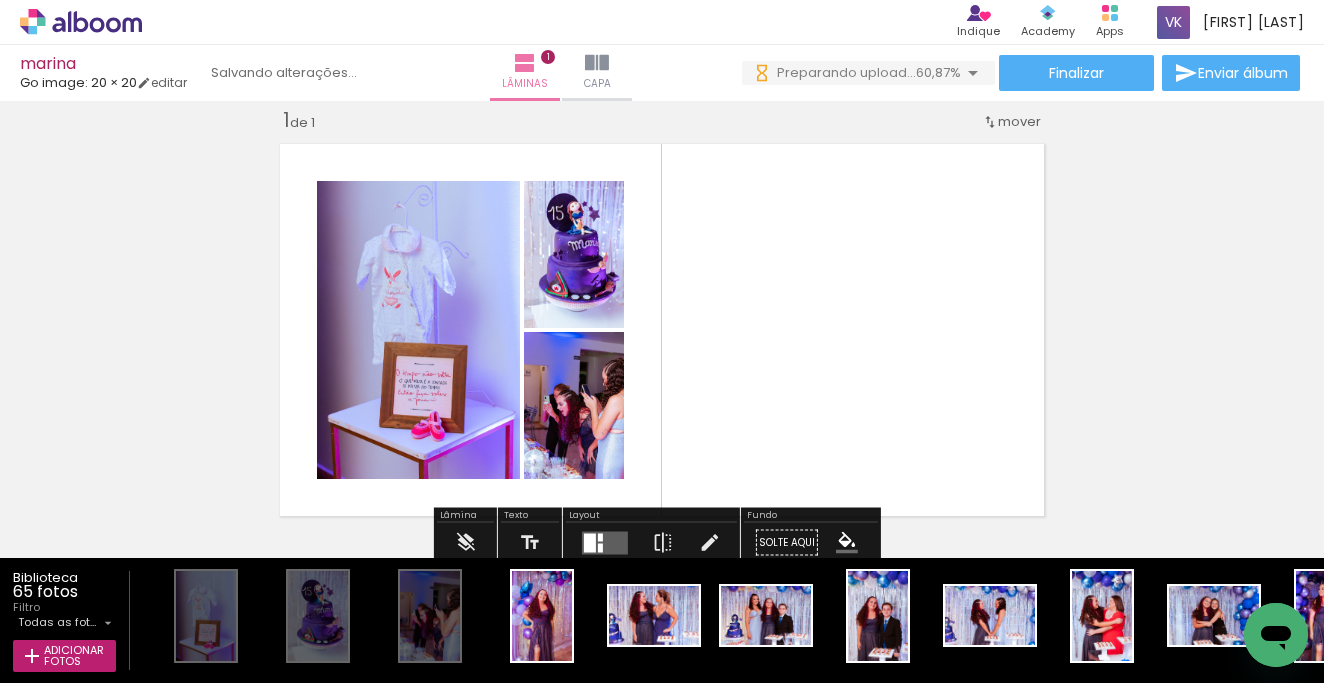 scroll, scrollTop: 0, scrollLeft: 507, axis: horizontal 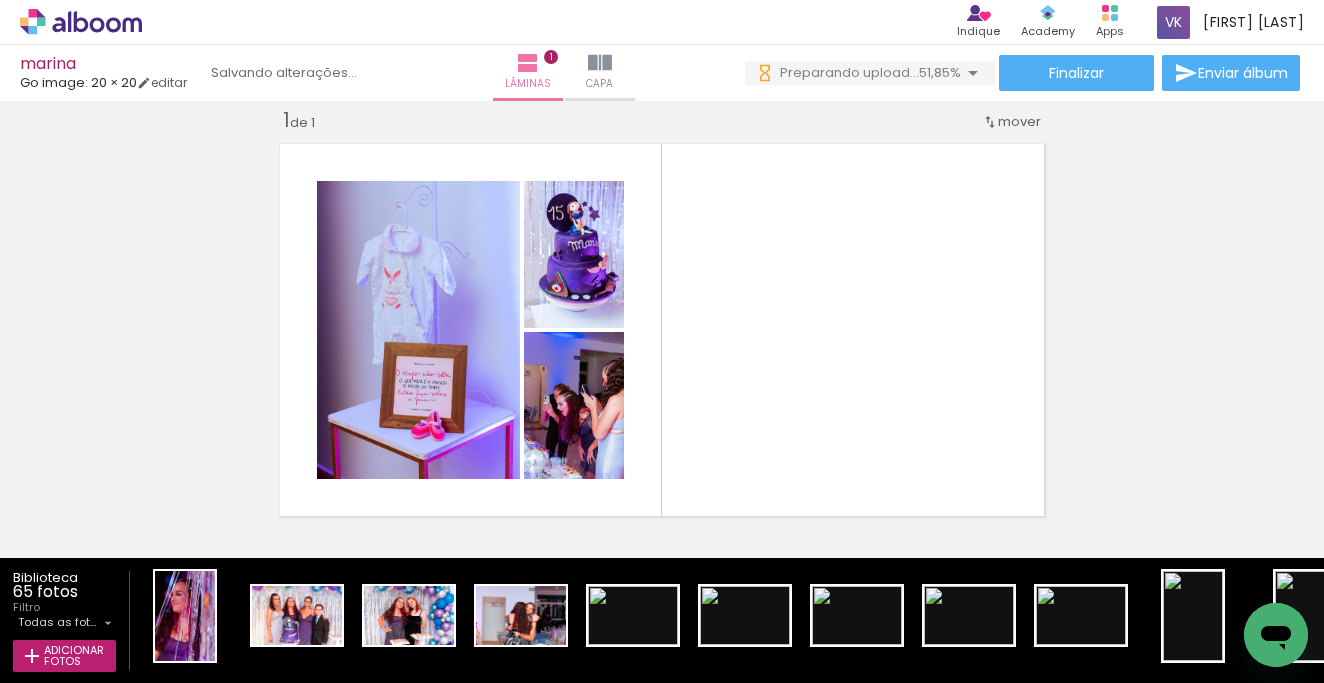 drag, startPoint x: 325, startPoint y: 674, endPoint x: 505, endPoint y: 674, distance: 180 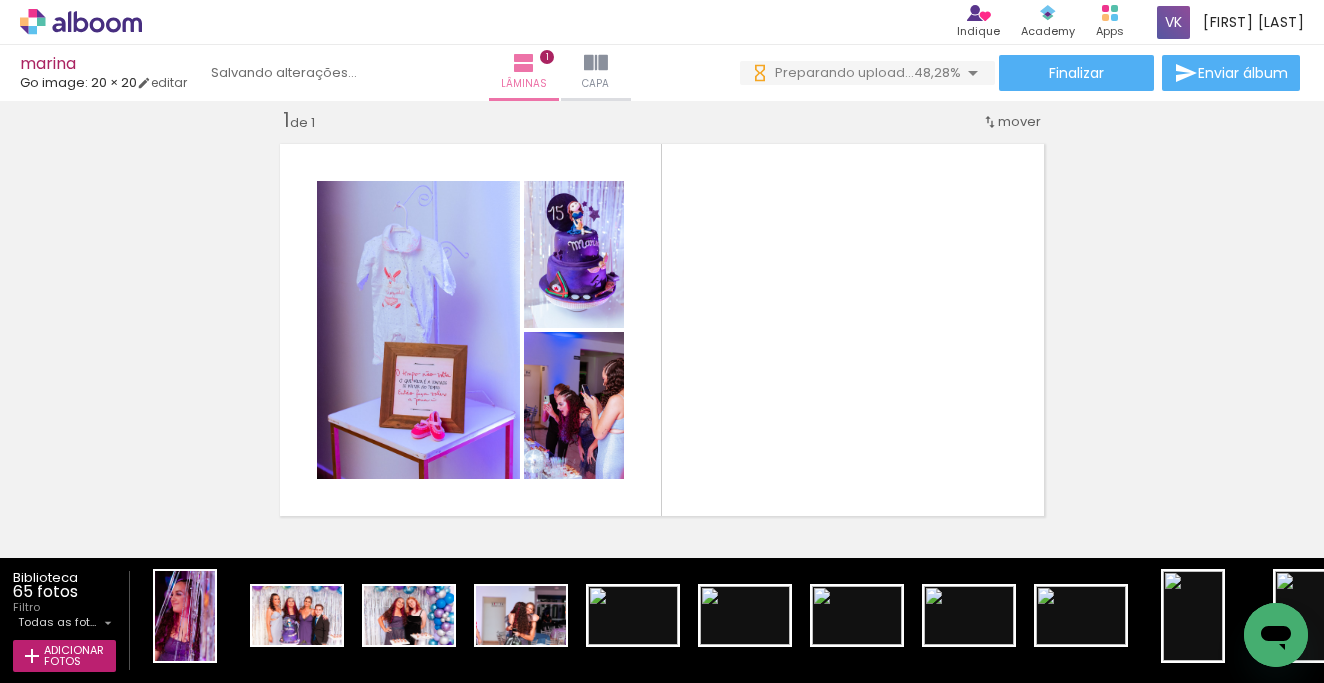 scroll, scrollTop: 0, scrollLeft: 0, axis: both 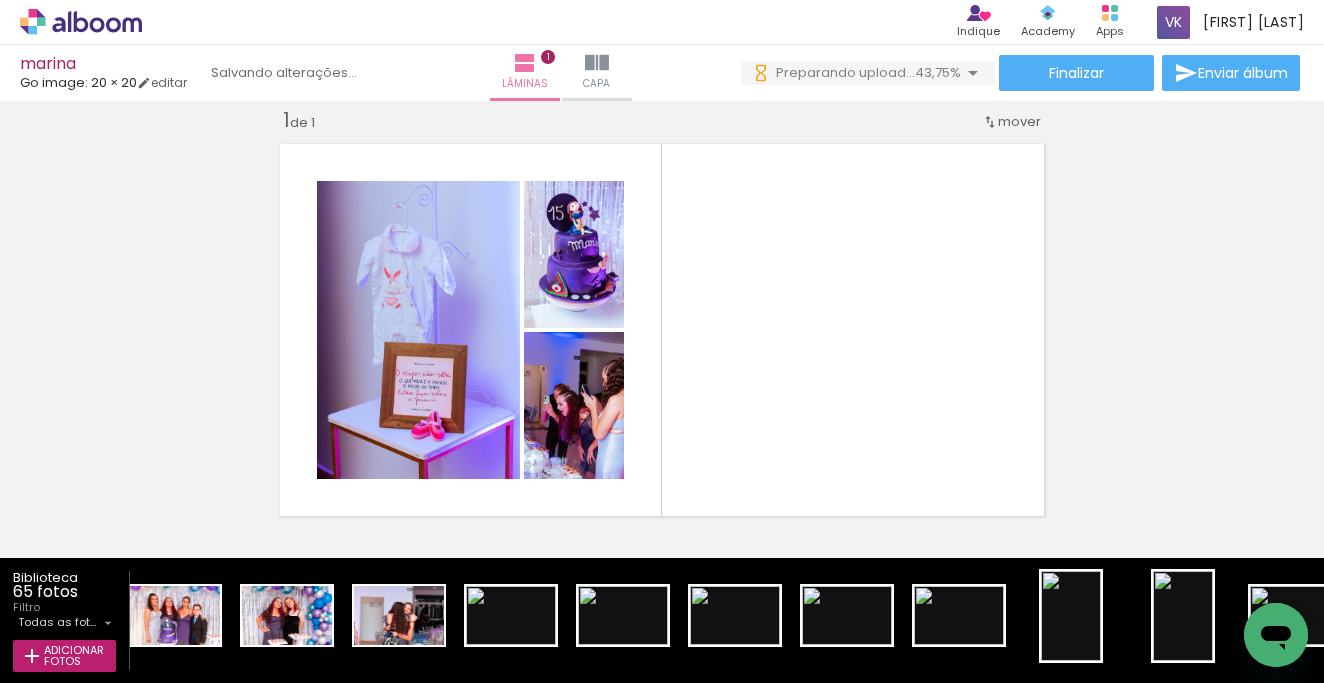drag, startPoint x: 439, startPoint y: 675, endPoint x: 670, endPoint y: 670, distance: 231.05411 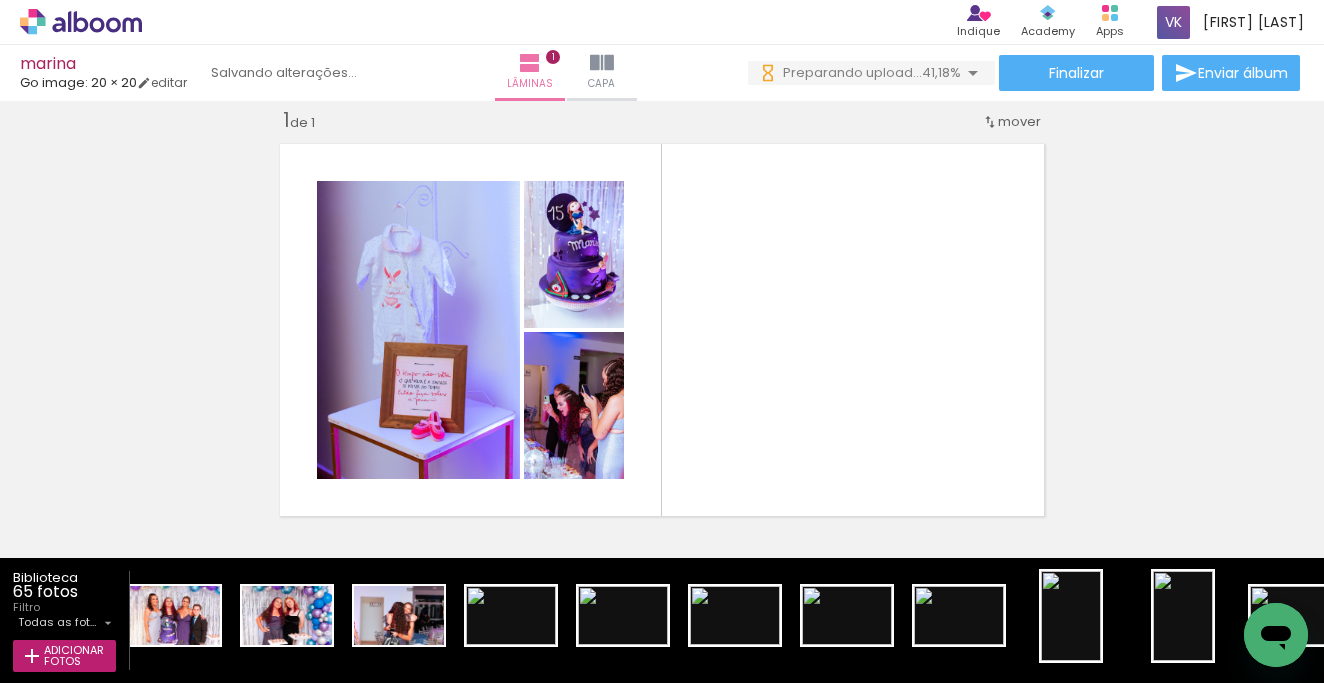 scroll, scrollTop: 0, scrollLeft: 0, axis: both 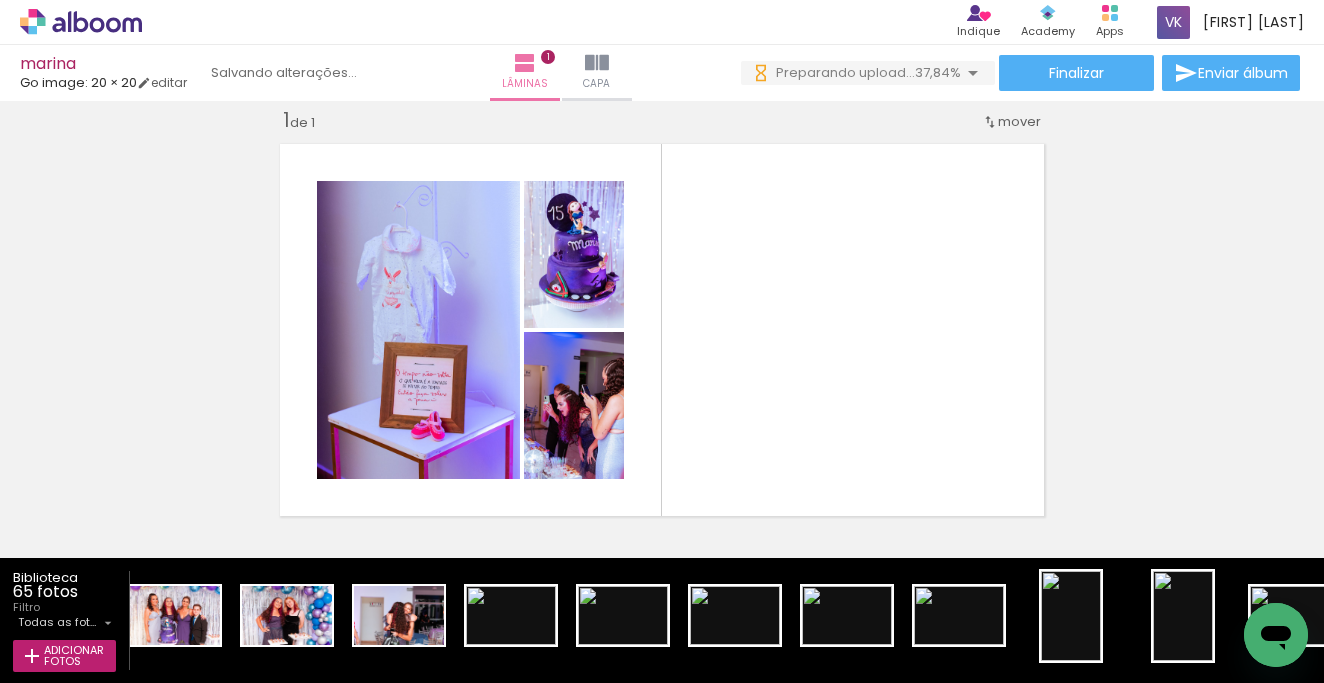 drag, startPoint x: 484, startPoint y: 674, endPoint x: 892, endPoint y: 181, distance: 639.932 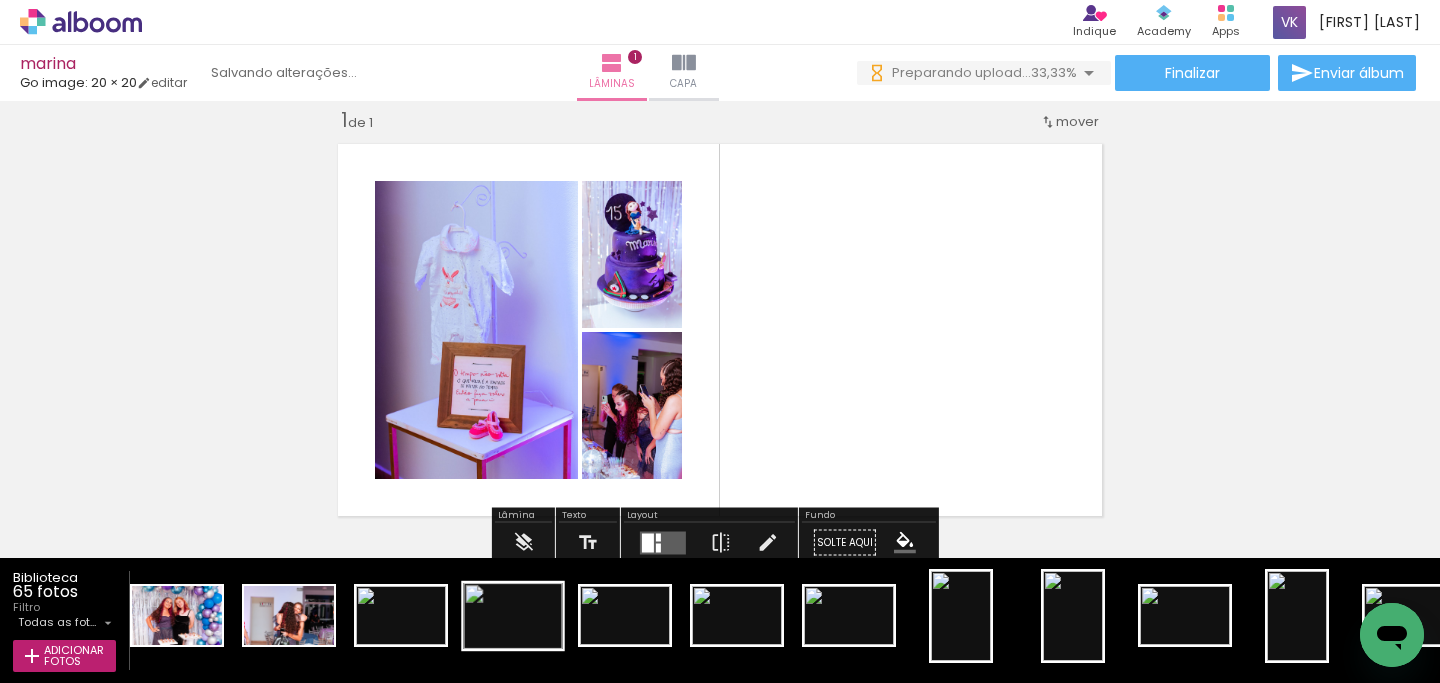 scroll, scrollTop: 0, scrollLeft: 0, axis: both 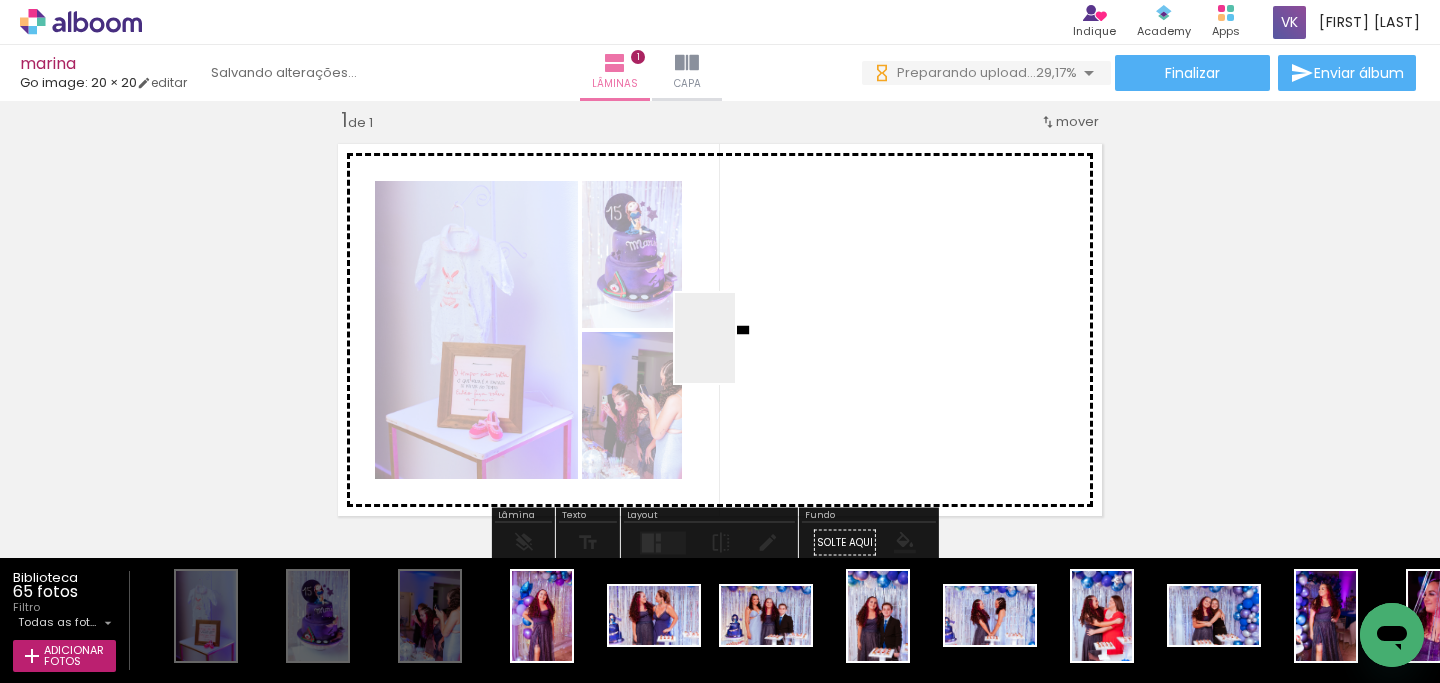 drag, startPoint x: 499, startPoint y: 637, endPoint x: 735, endPoint y: 353, distance: 369.25873 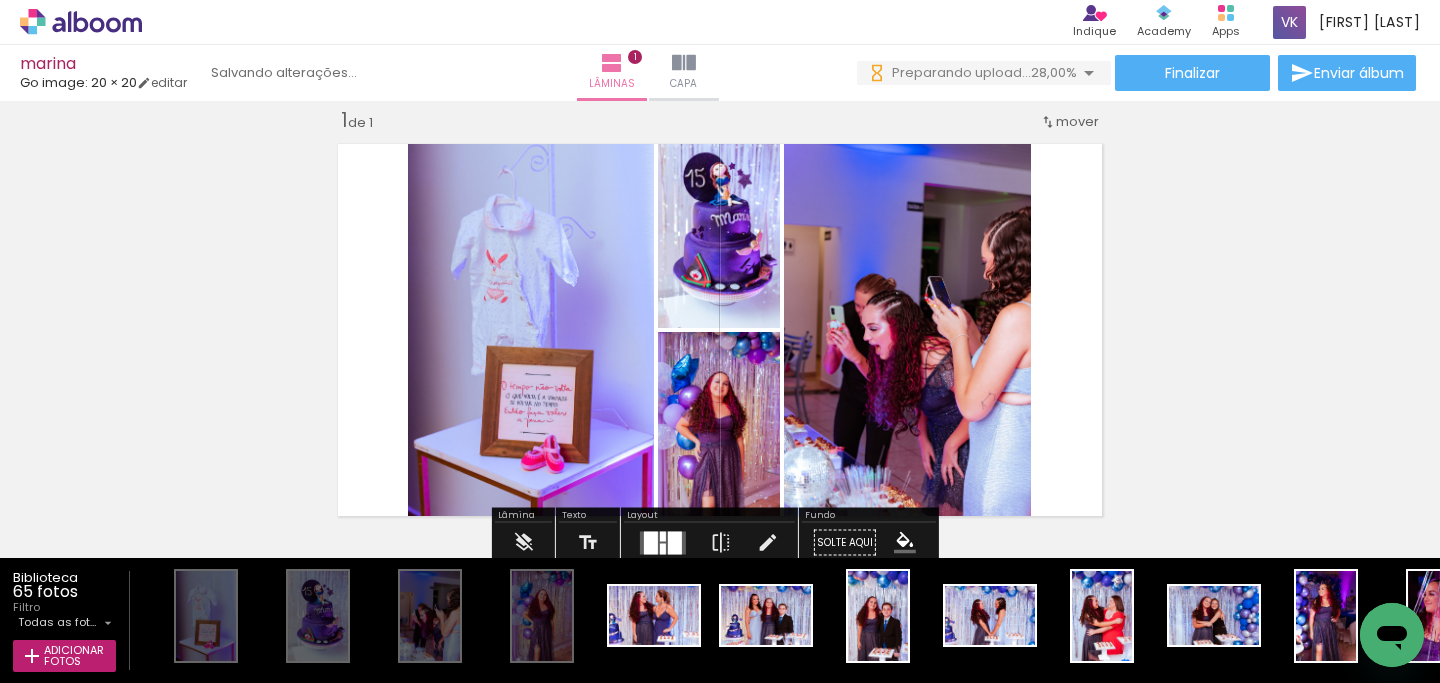 scroll, scrollTop: 0, scrollLeft: 0, axis: both 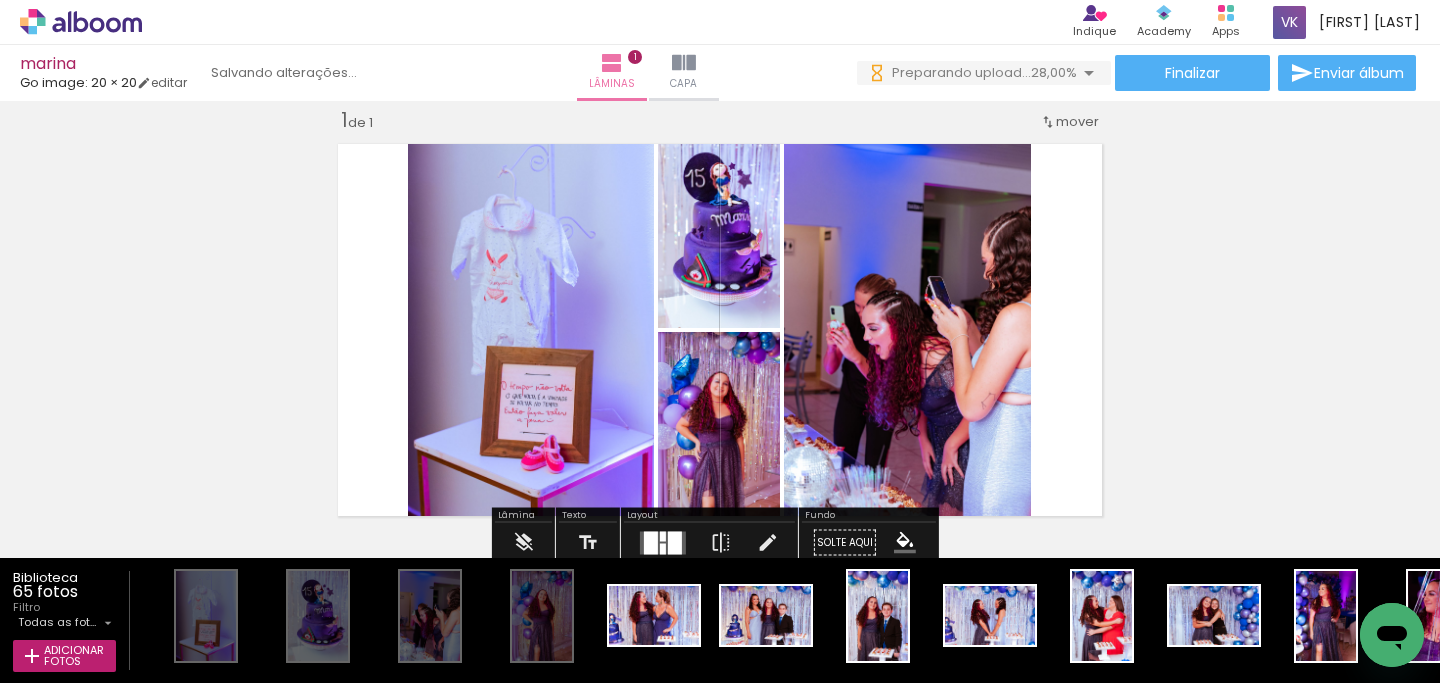 click on "Inserir lâmina 1  de 1" at bounding box center (720, 525) 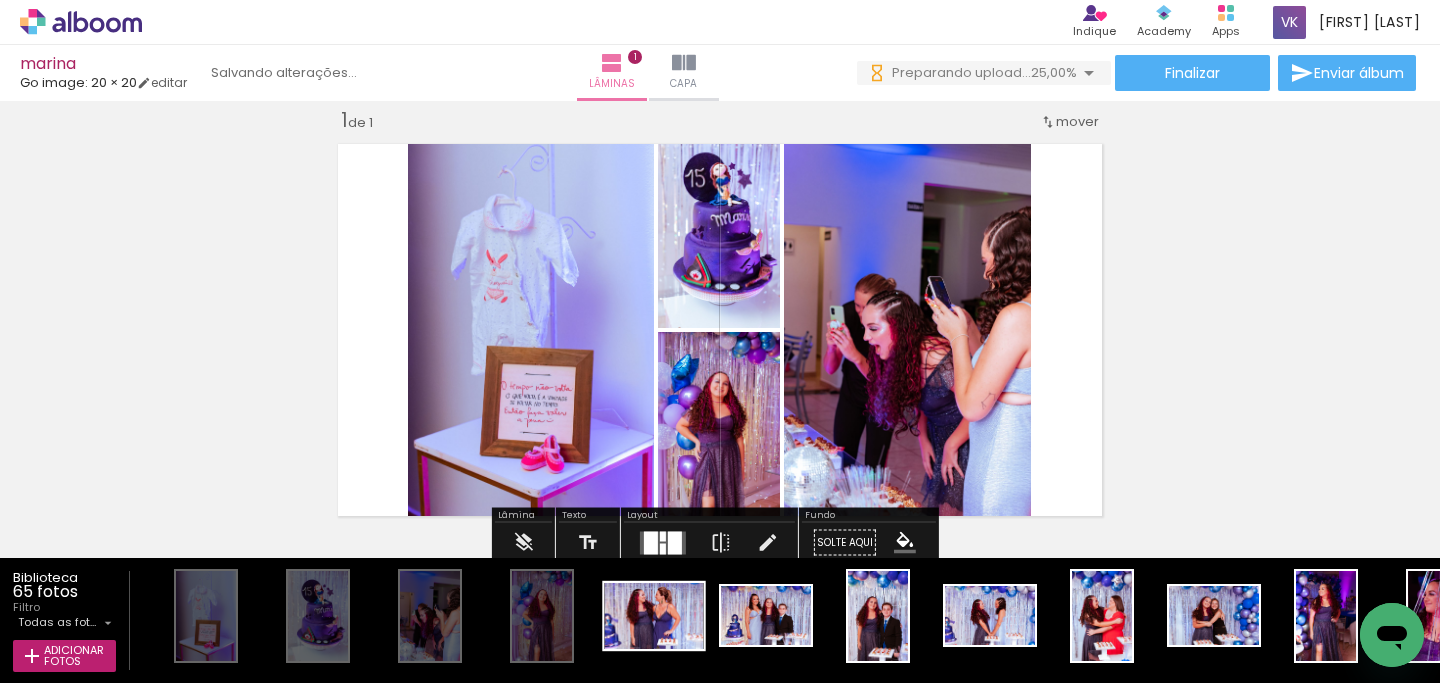 scroll, scrollTop: 0, scrollLeft: 0, axis: both 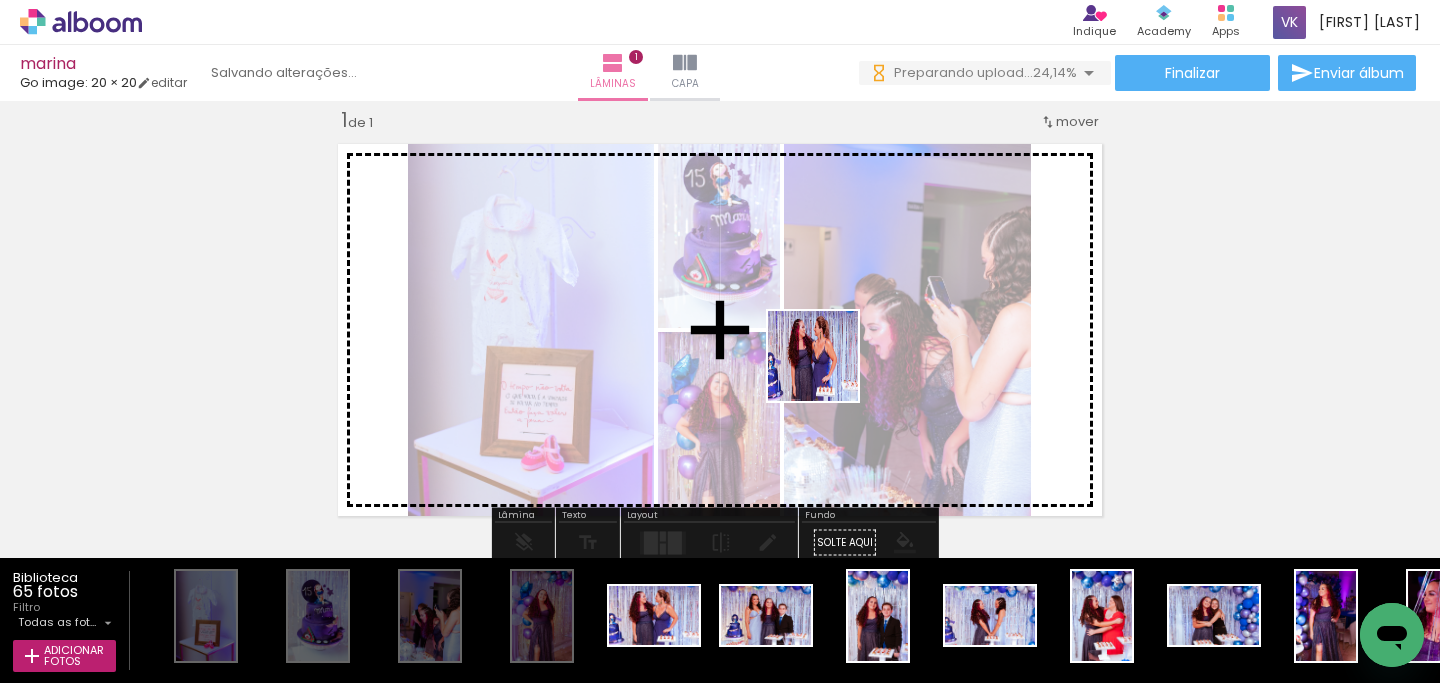 drag, startPoint x: 659, startPoint y: 650, endPoint x: 829, endPoint y: 370, distance: 327.56677 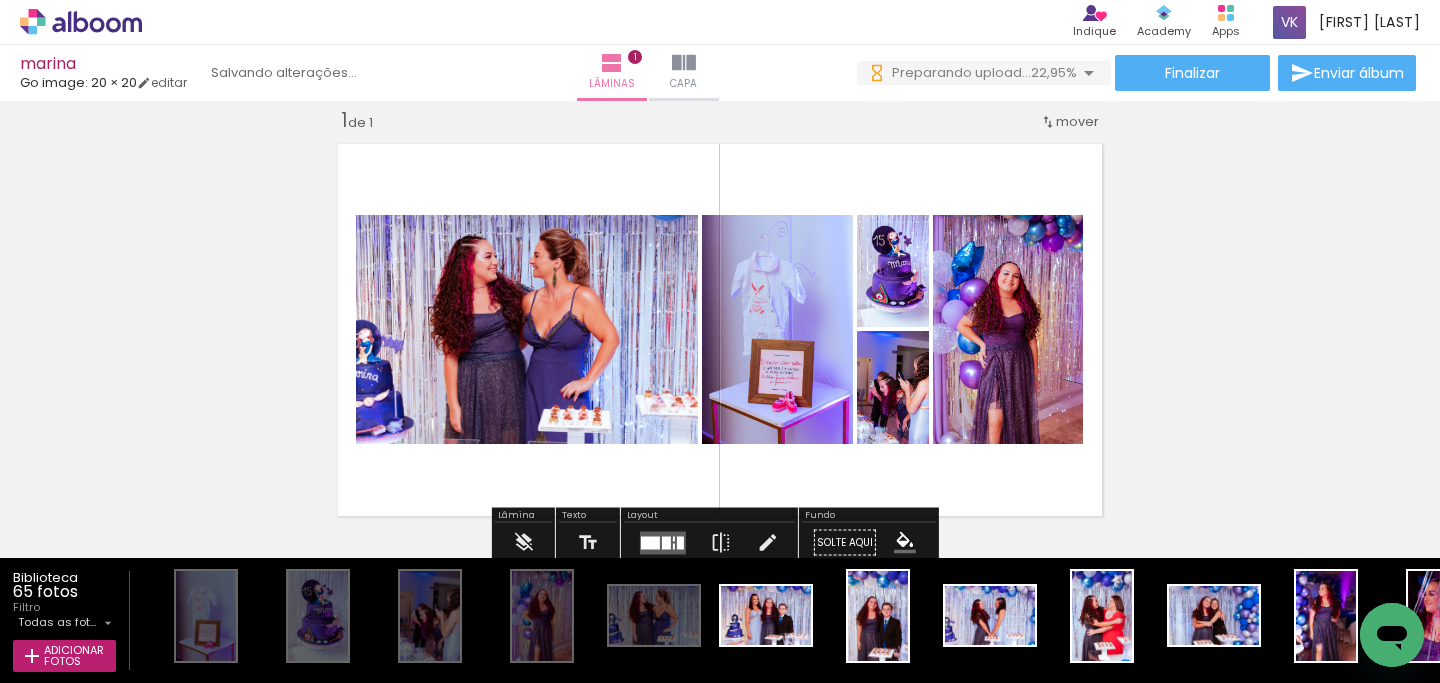 click on "Inserir lâmina 1  de 1" at bounding box center [720, 525] 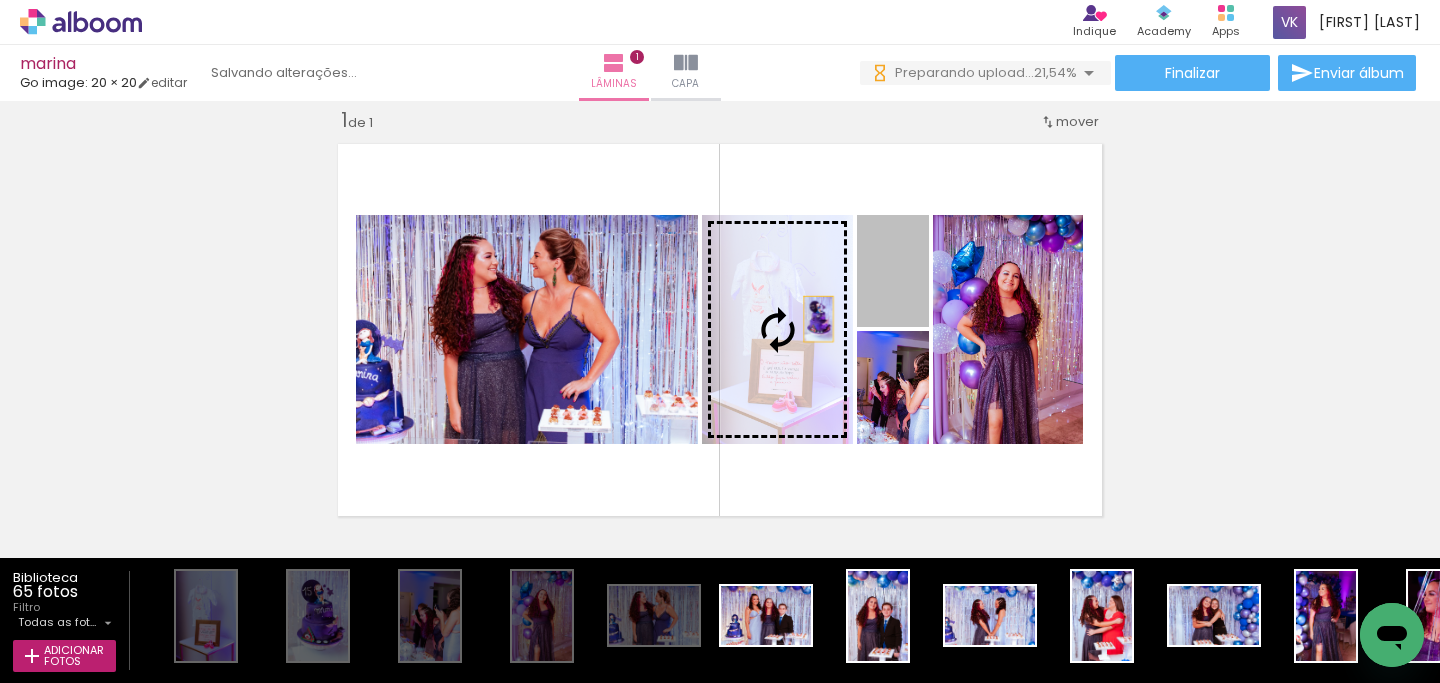 drag, startPoint x: 899, startPoint y: 295, endPoint x: 806, endPoint y: 323, distance: 97.123634 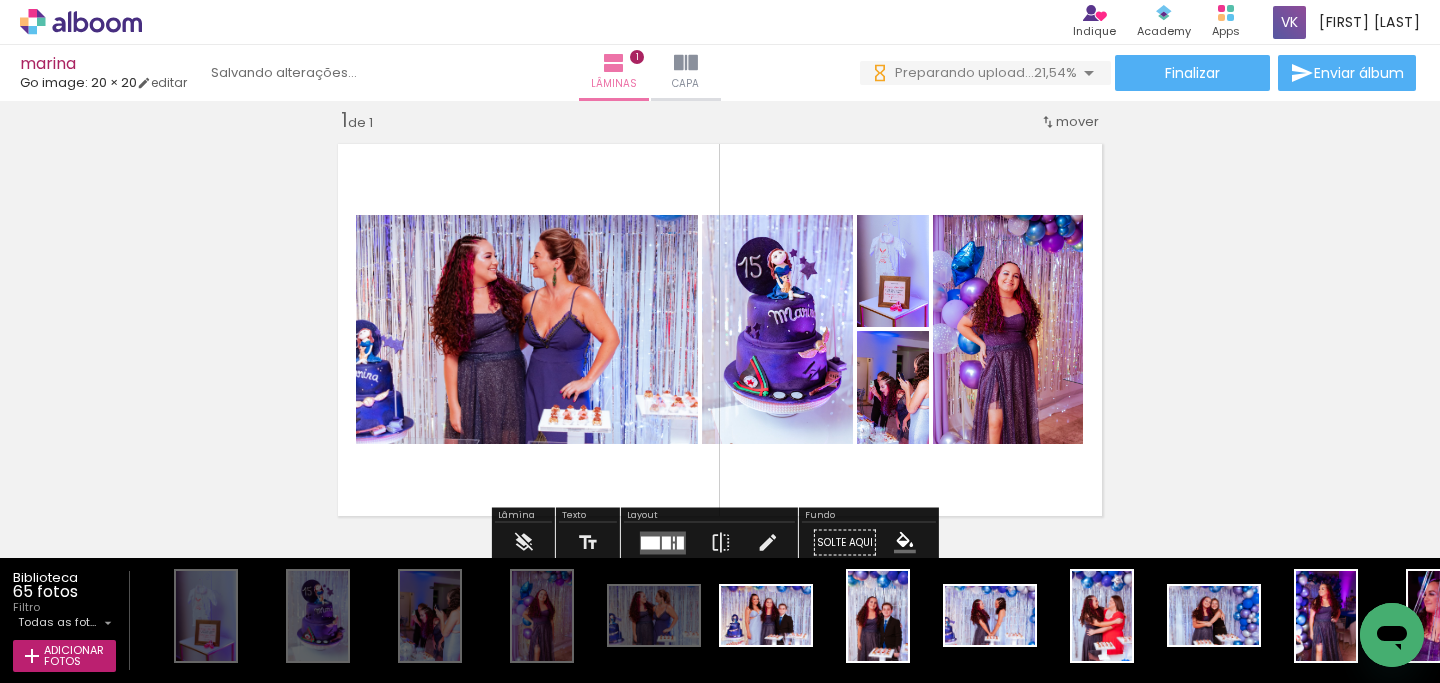 click on "Inserir lâmina 1  de 1" at bounding box center [720, 525] 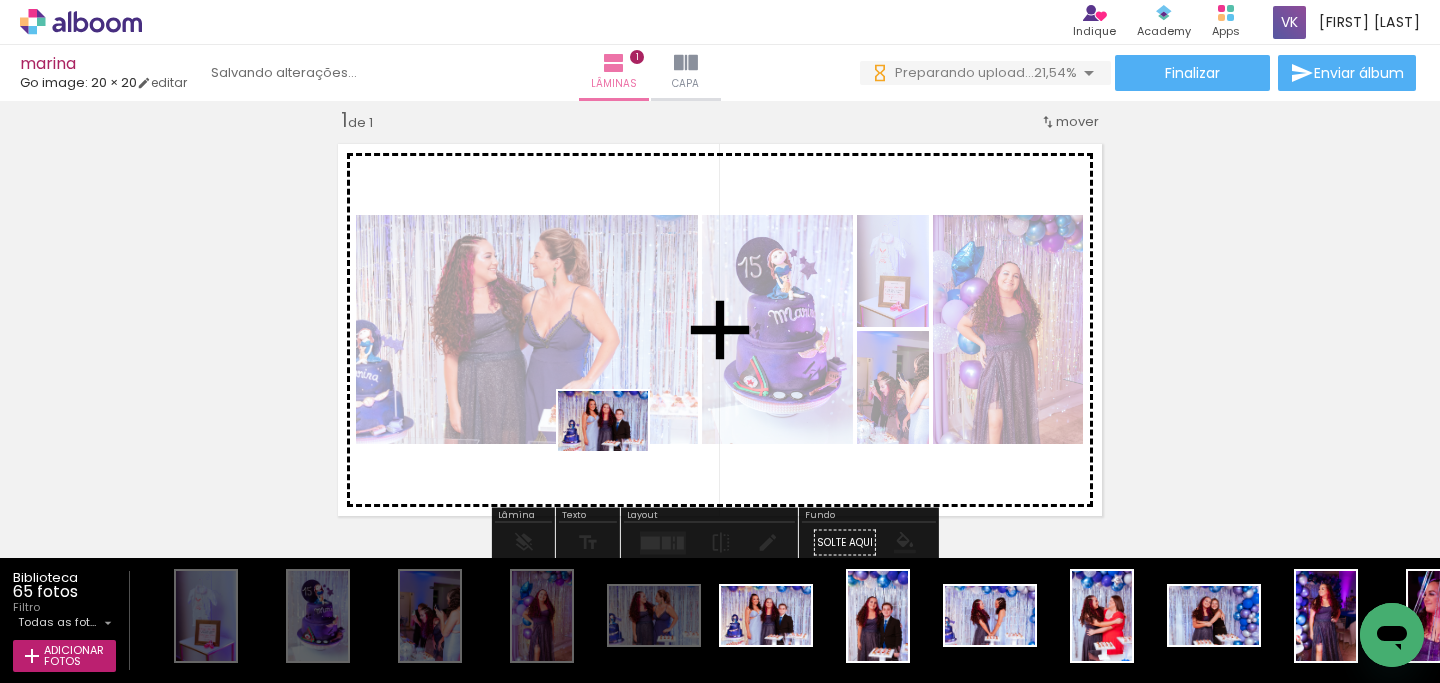 drag, startPoint x: 749, startPoint y: 626, endPoint x: 611, endPoint y: 449, distance: 224.4393 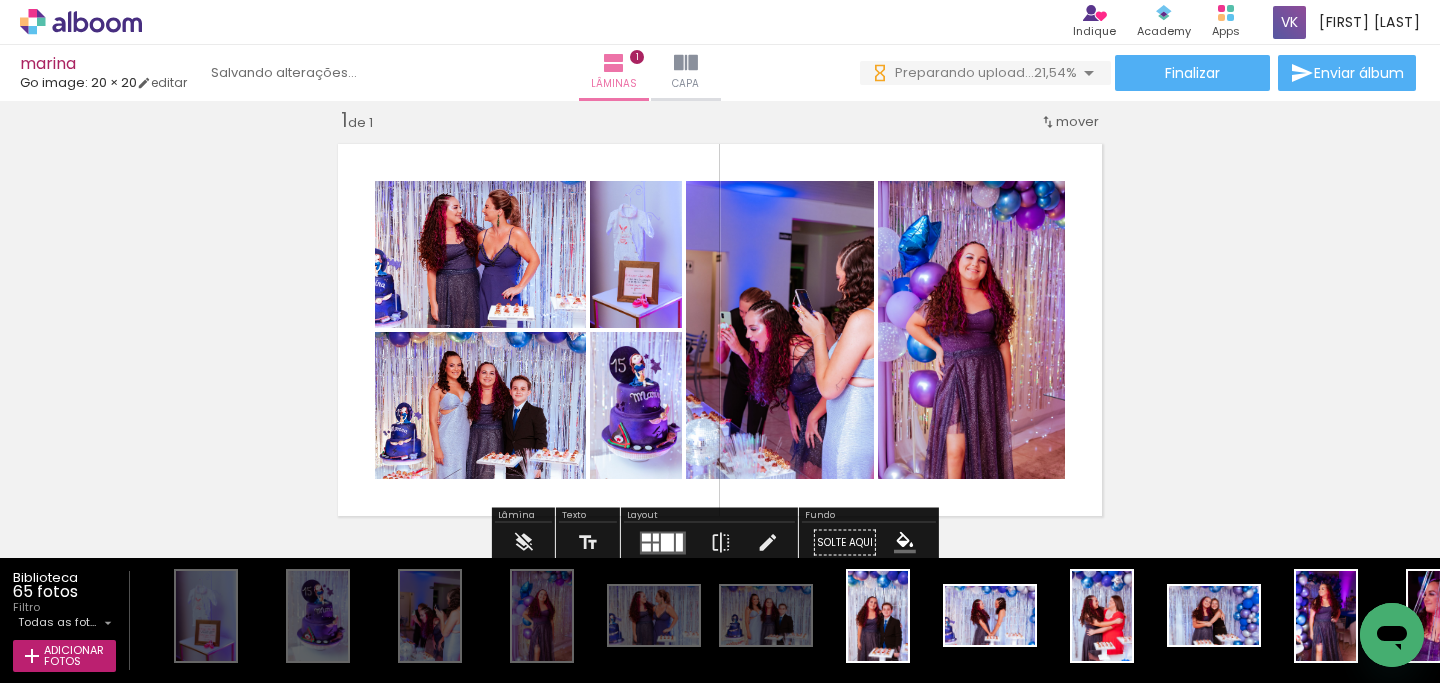 click on "Inserir lâmina 1  de 1" at bounding box center [720, 525] 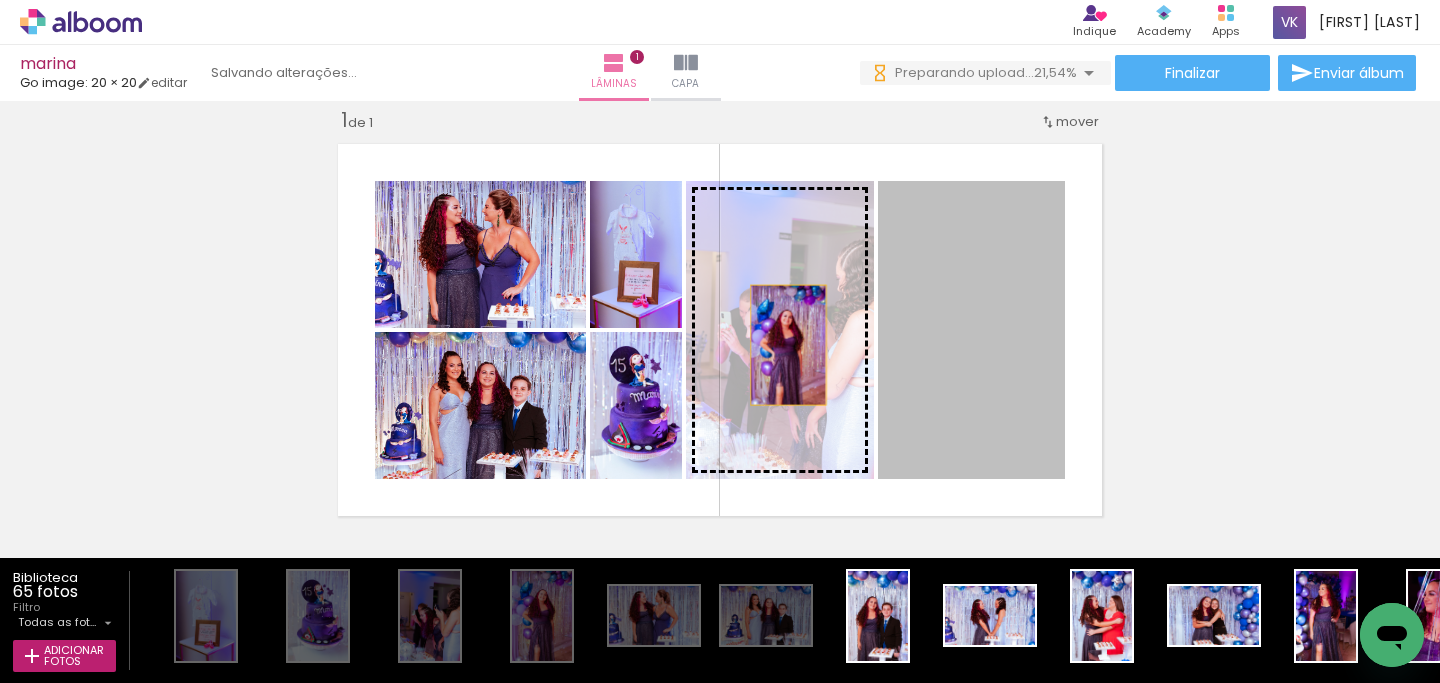 drag, startPoint x: 1005, startPoint y: 331, endPoint x: 976, endPoint y: 333, distance: 29.068884 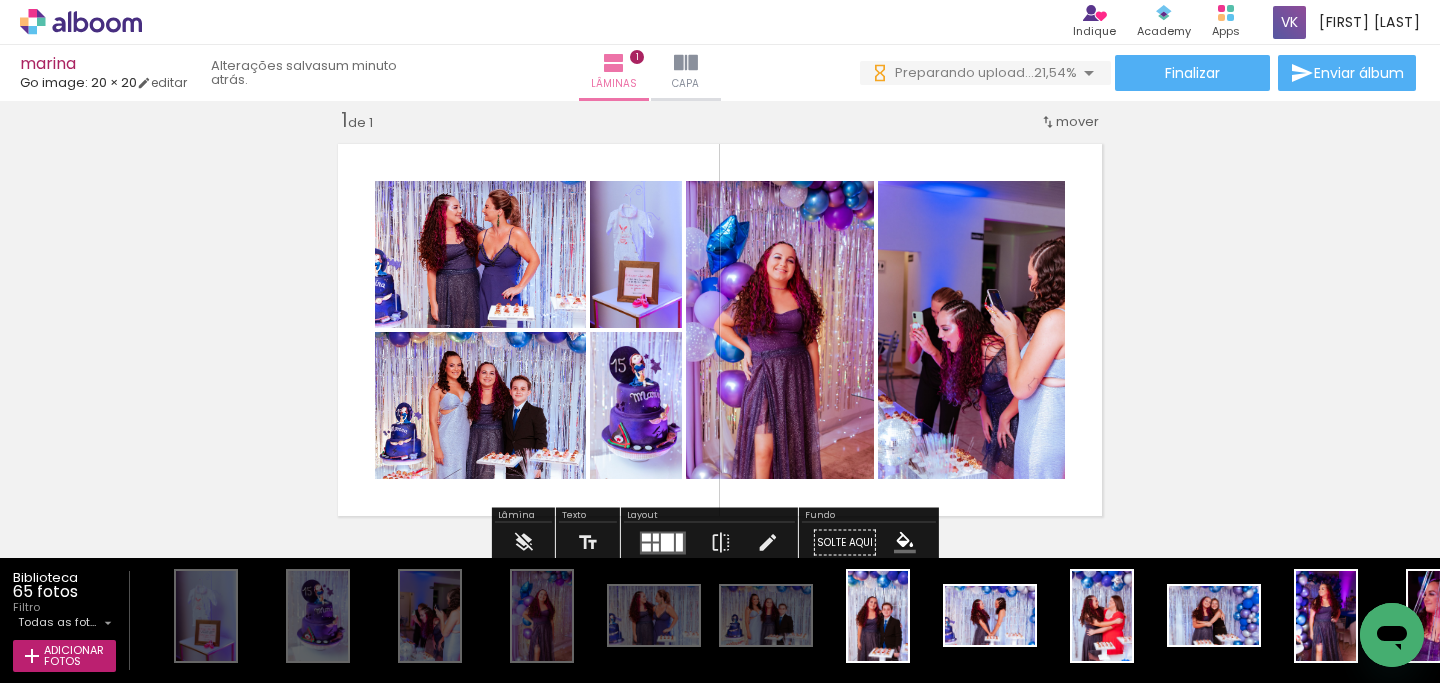 click on "Inserir lâmina 1  de 1" at bounding box center [720, 525] 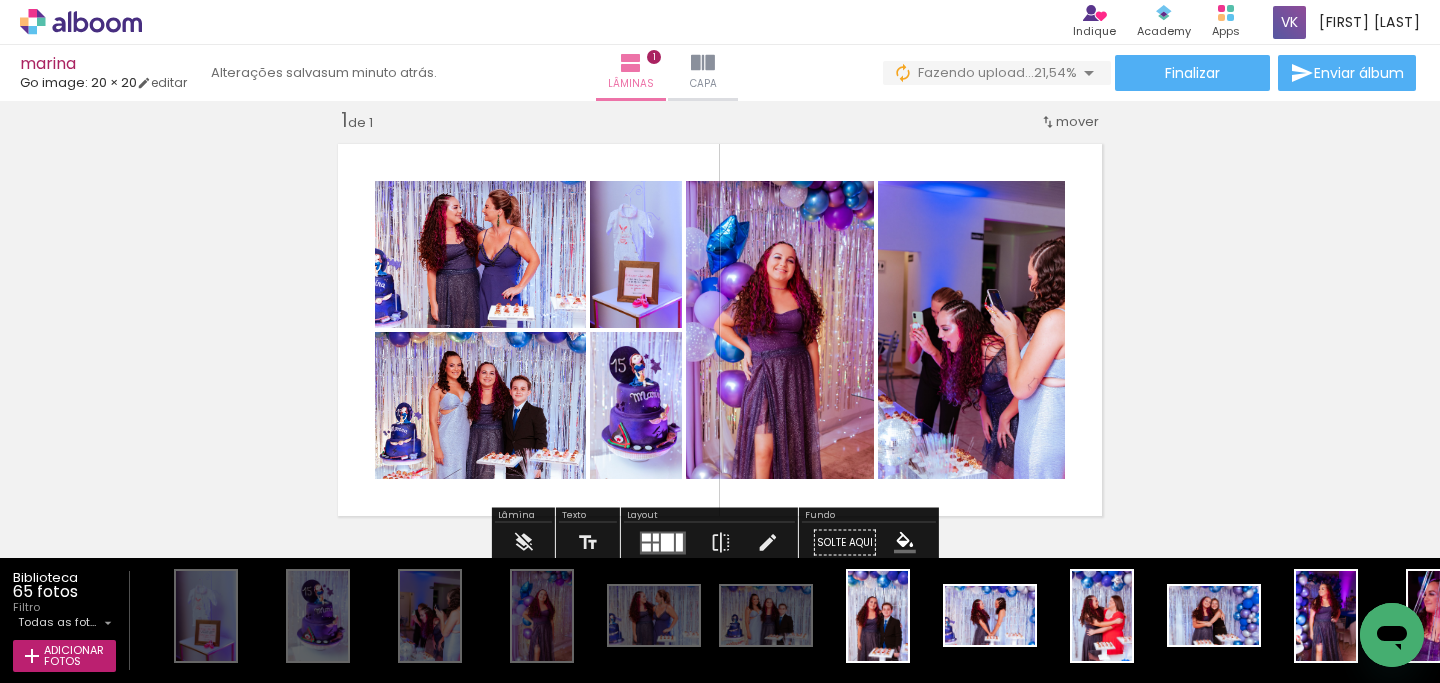 click on "Inserir lâmina 1  de 1" at bounding box center (720, 525) 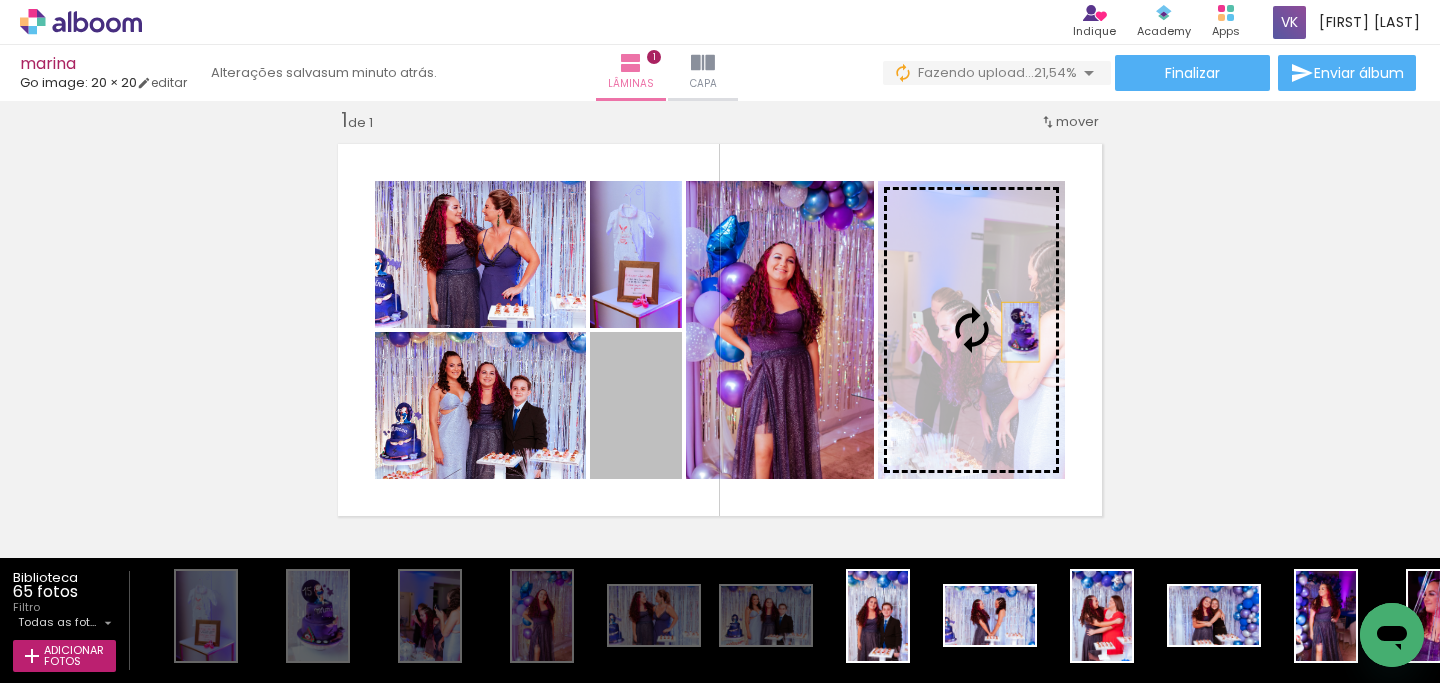 drag, startPoint x: 621, startPoint y: 440, endPoint x: 1013, endPoint y: 332, distance: 406.60547 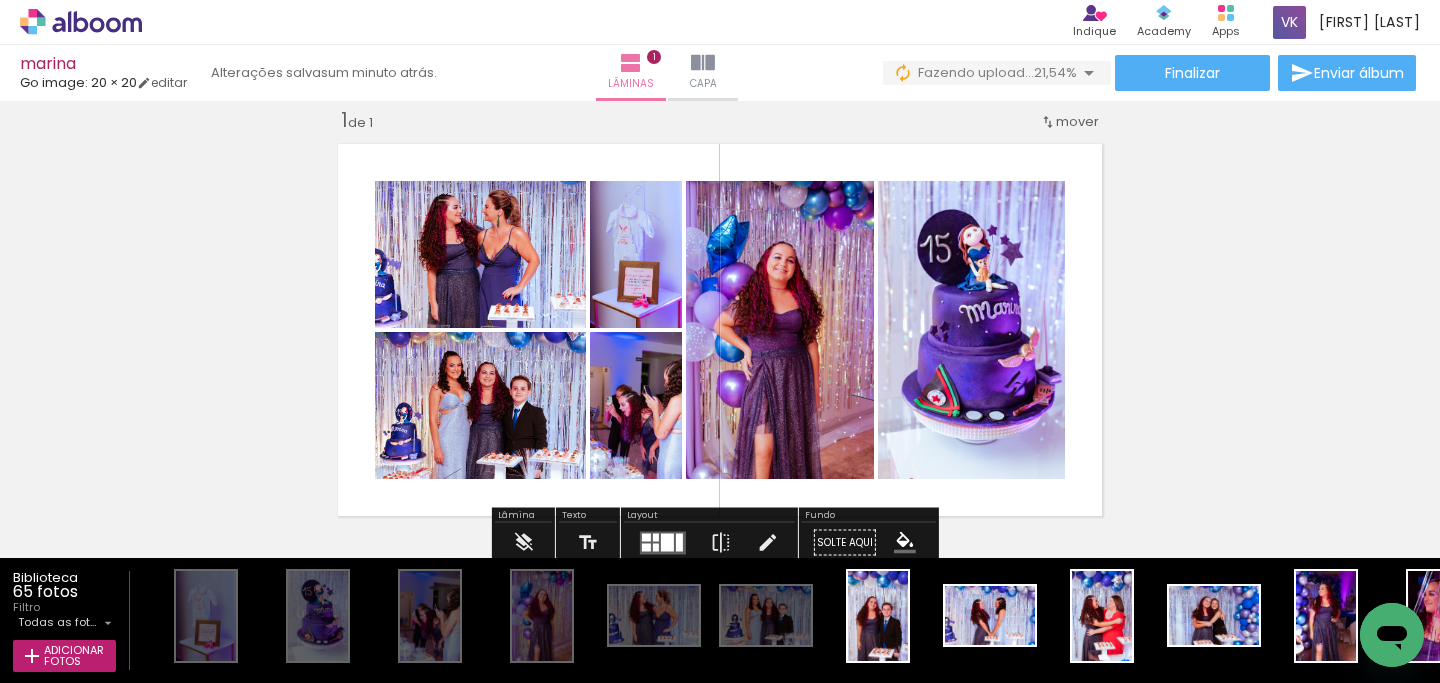 click on "Inserir lâmina 1  de 1" at bounding box center (720, 525) 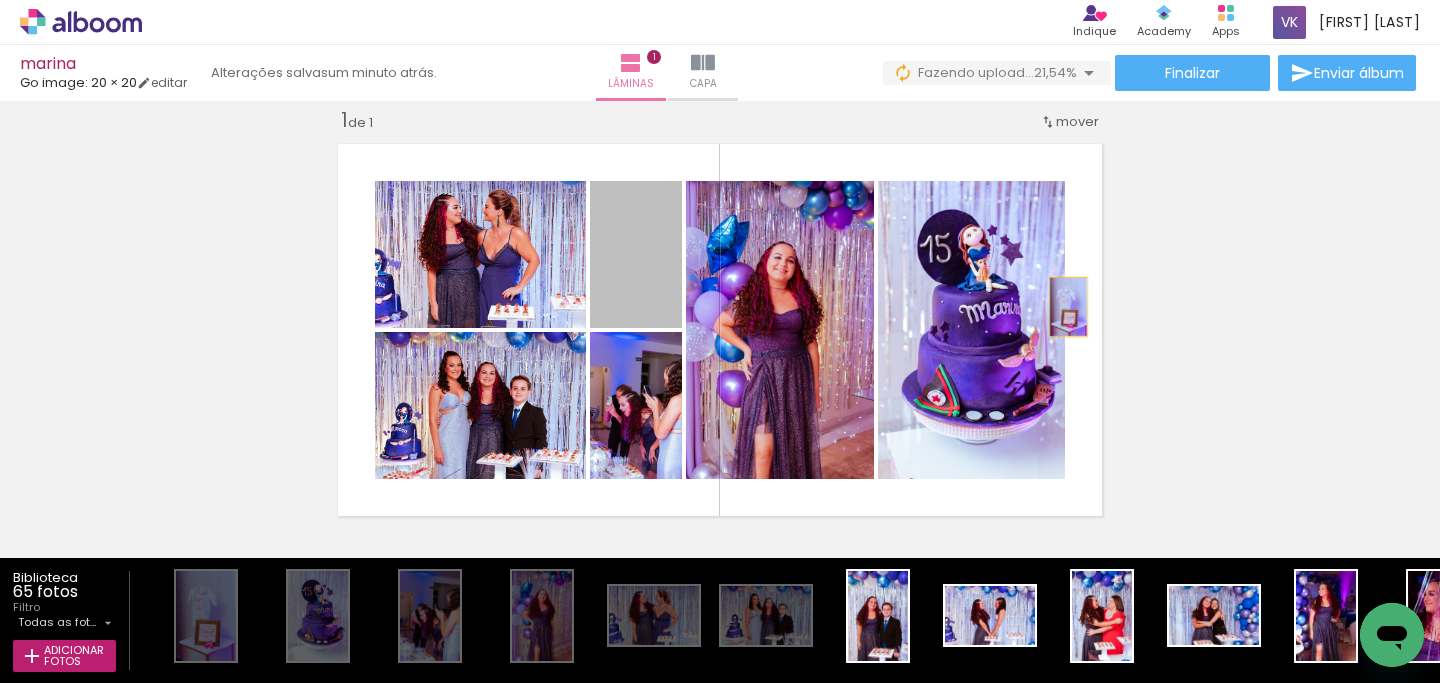 drag, startPoint x: 619, startPoint y: 298, endPoint x: 1061, endPoint y: 307, distance: 442.0916 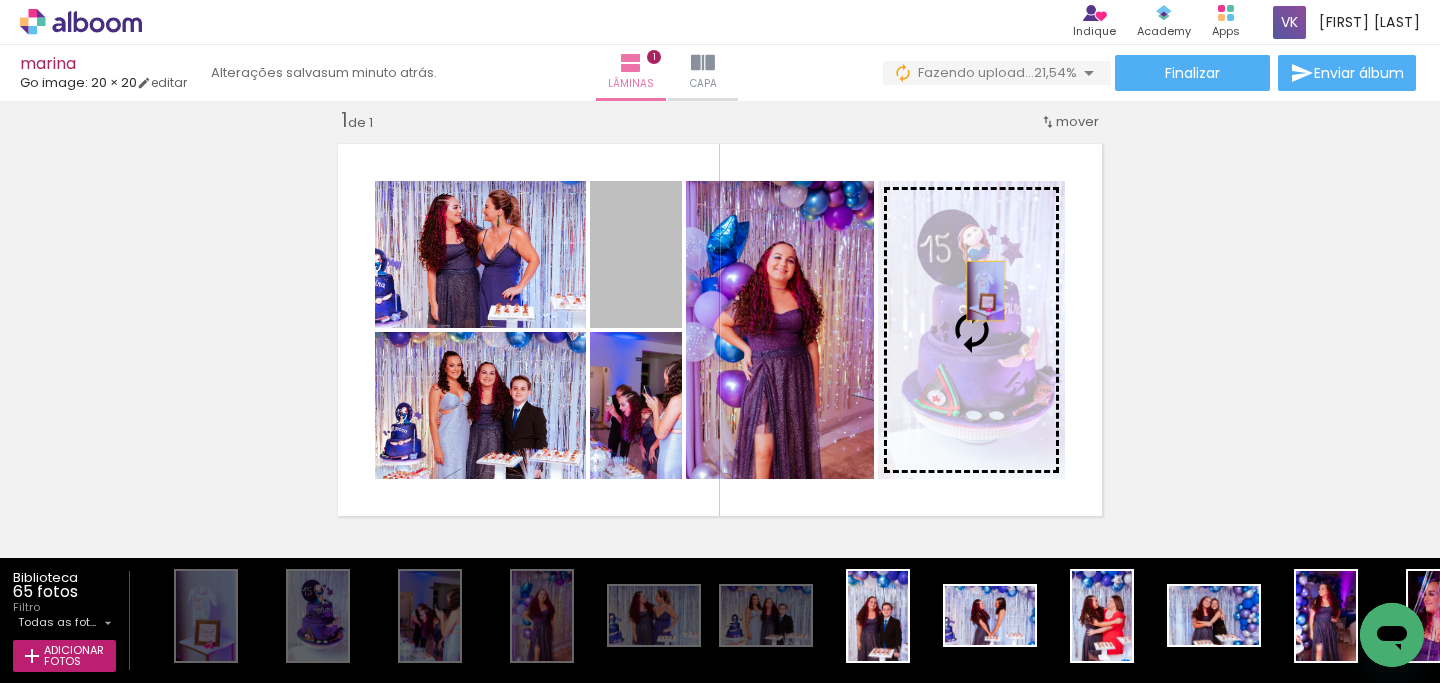 drag, startPoint x: 627, startPoint y: 285, endPoint x: 978, endPoint y: 291, distance: 351.05127 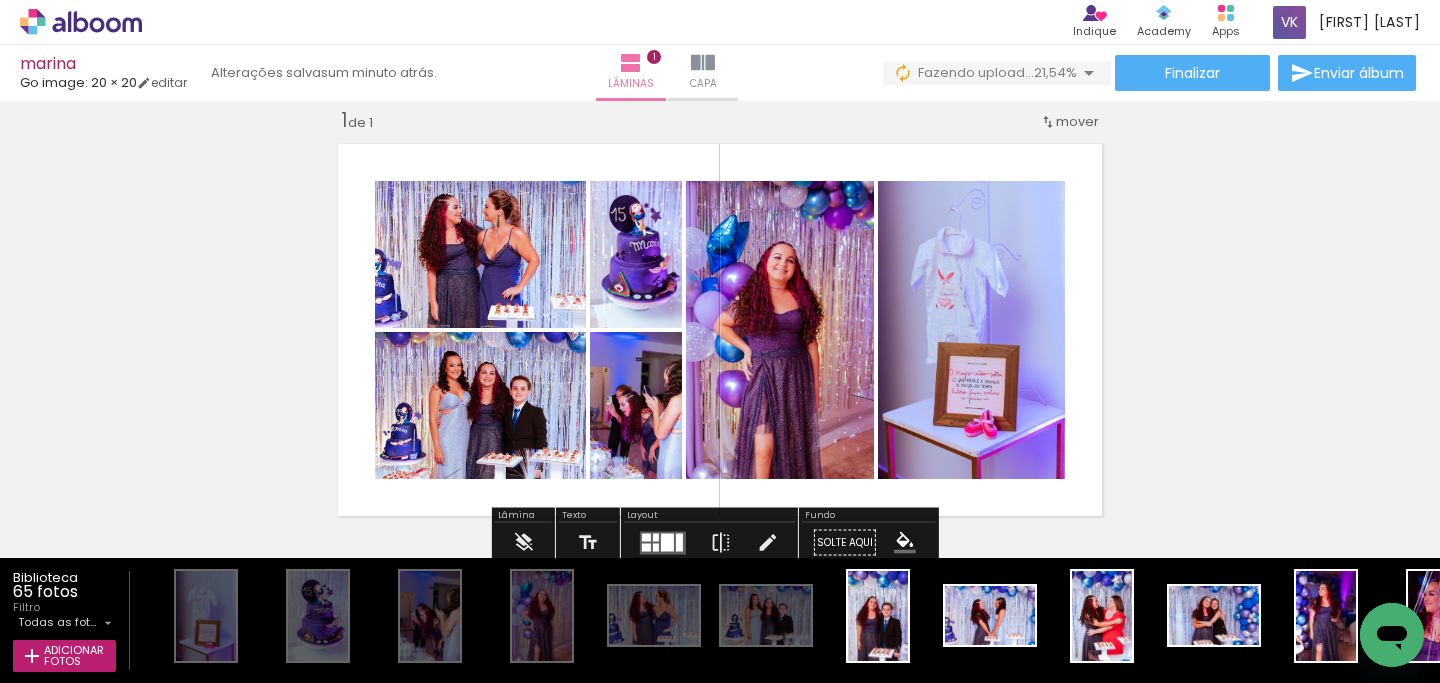 click on "Inserir lâmina 1  de 1" at bounding box center (720, 525) 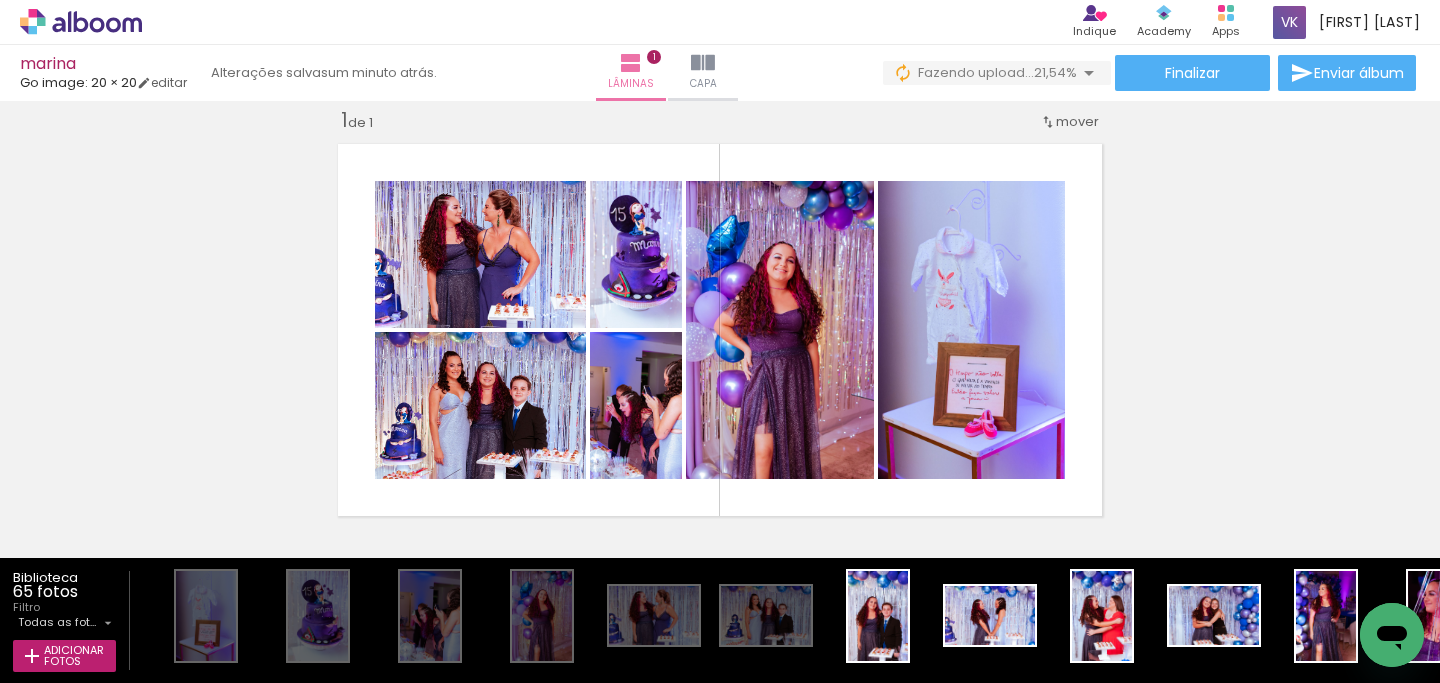 scroll, scrollTop: 43, scrollLeft: 0, axis: vertical 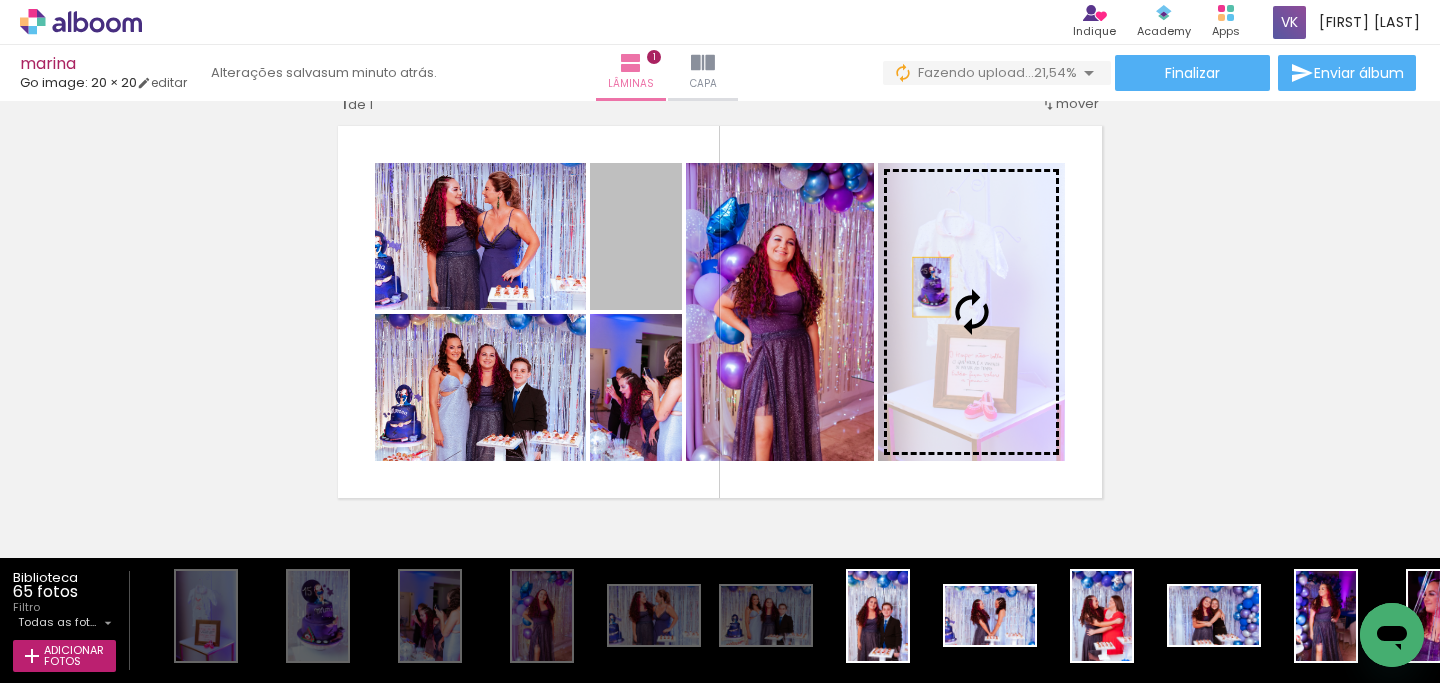 drag, startPoint x: 650, startPoint y: 271, endPoint x: 928, endPoint y: 287, distance: 278.46005 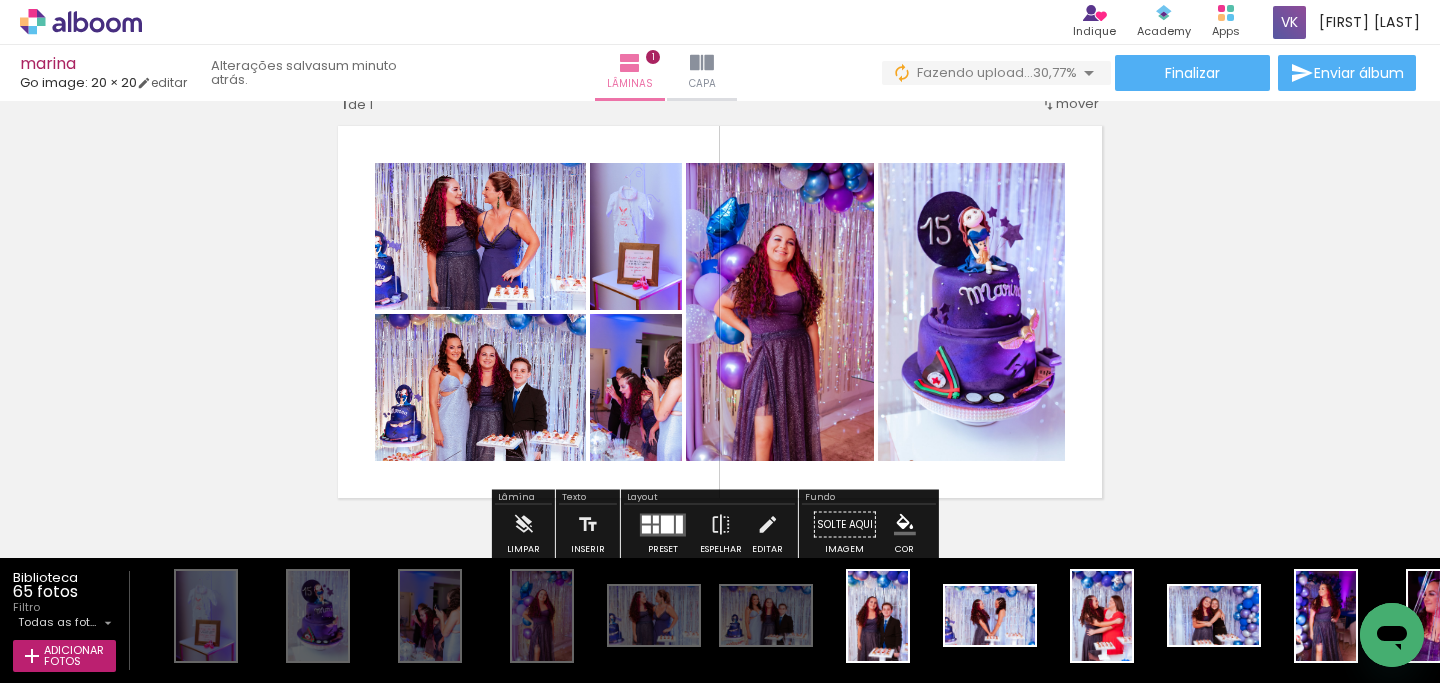 click on "Inserir lâmina 1  de 1" at bounding box center (720, 507) 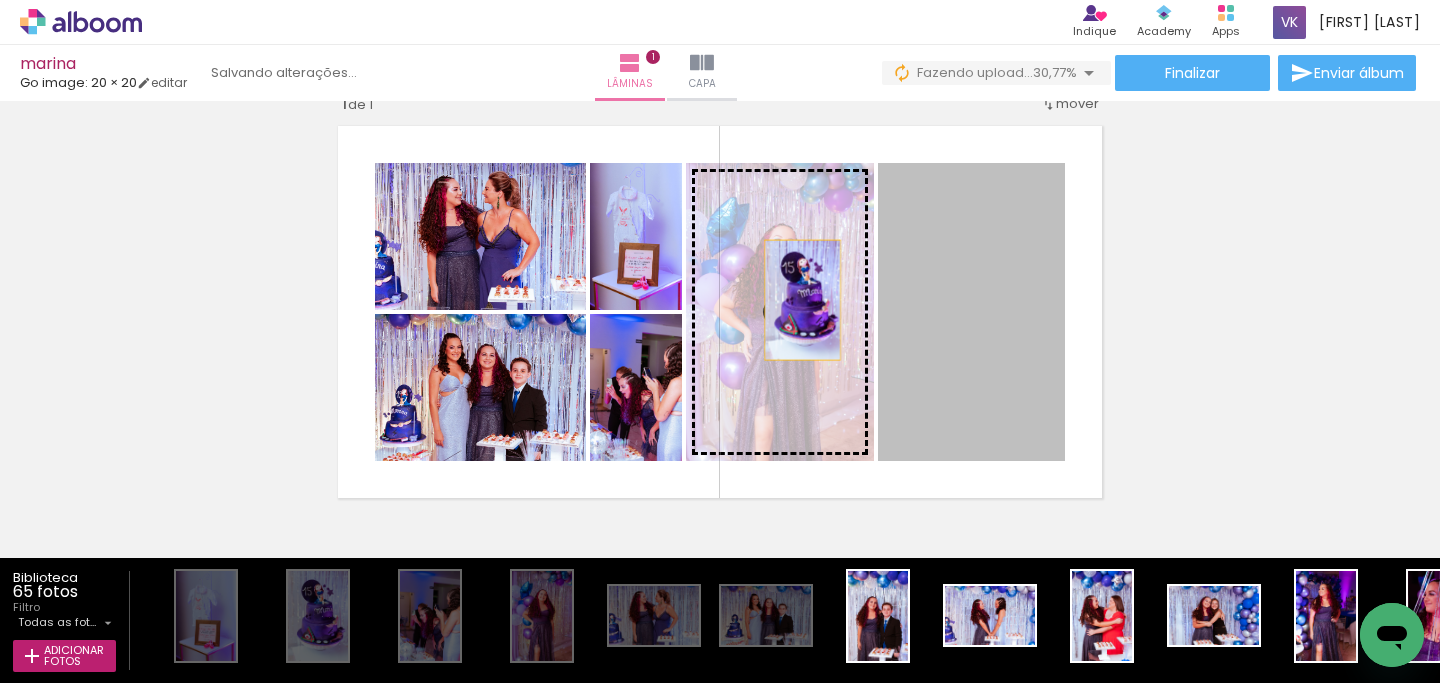 click at bounding box center (0, 0) 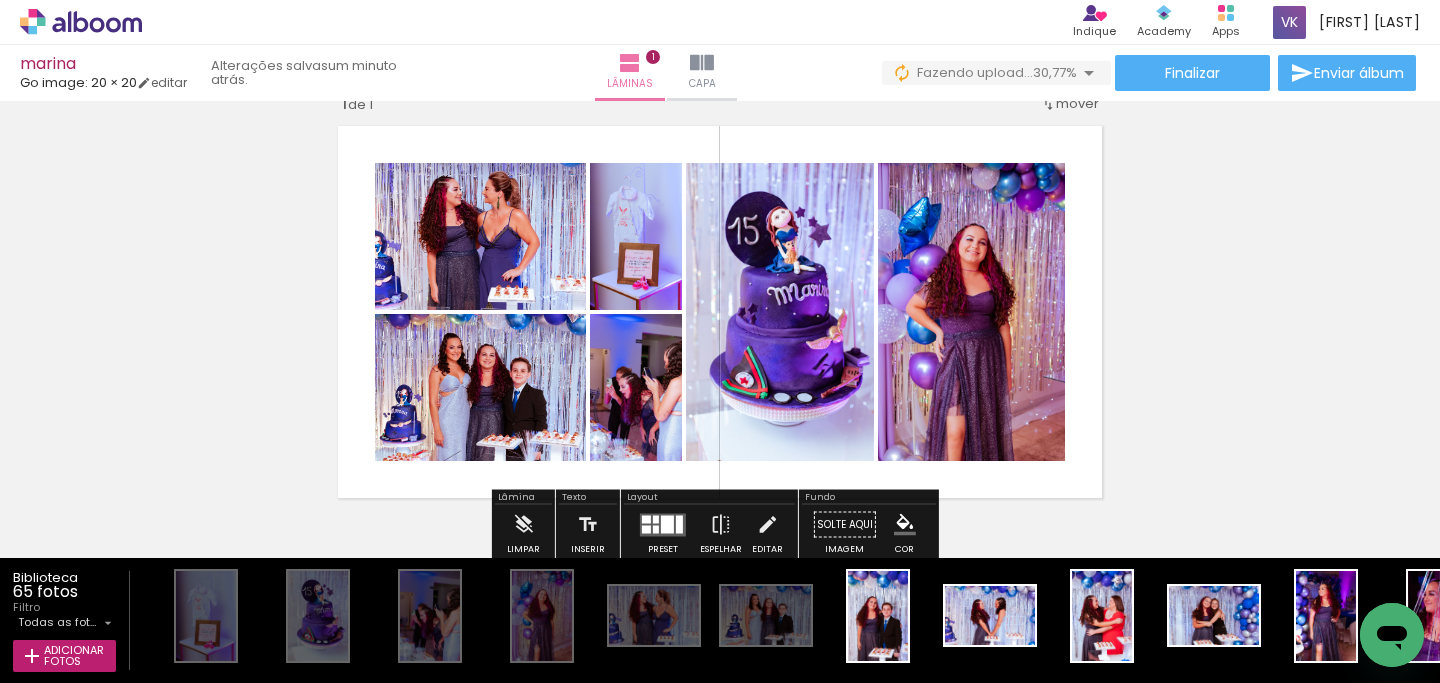 click on "Inserir lâmina 1  de 1" at bounding box center [720, 507] 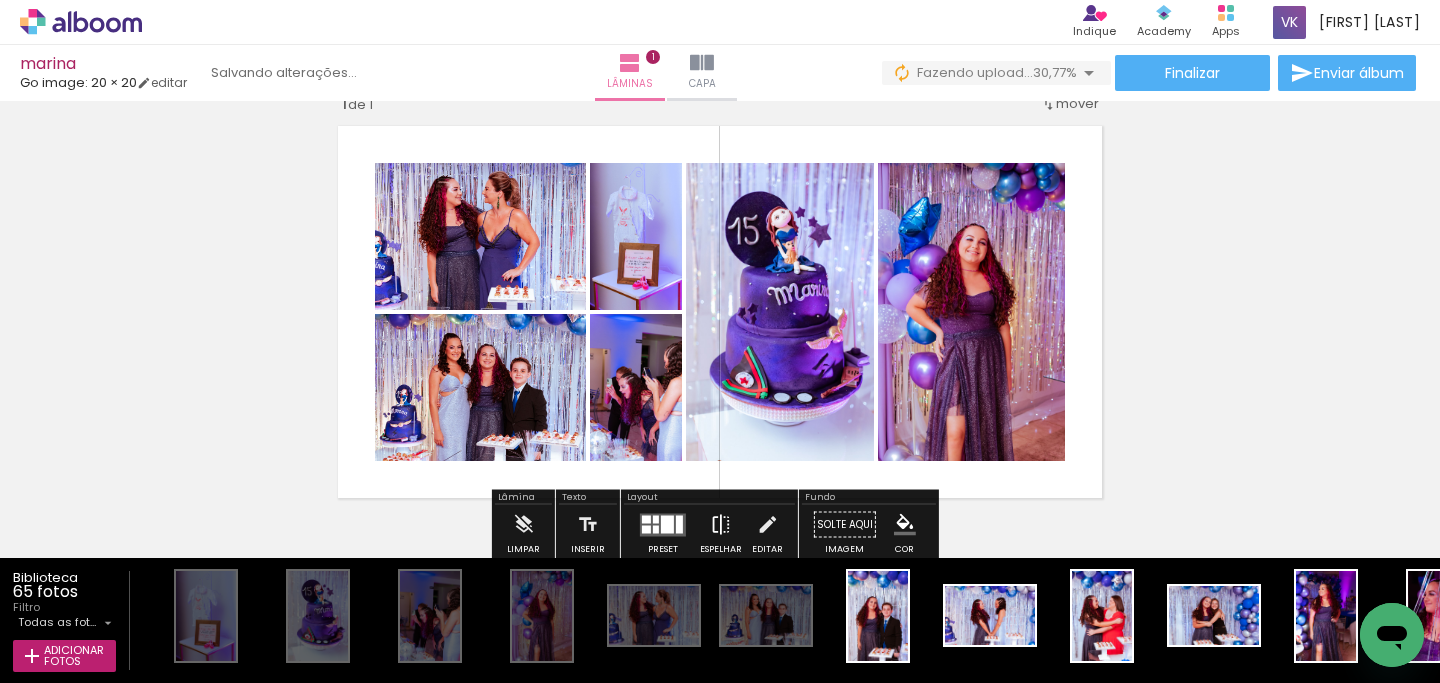 click at bounding box center [721, 525] 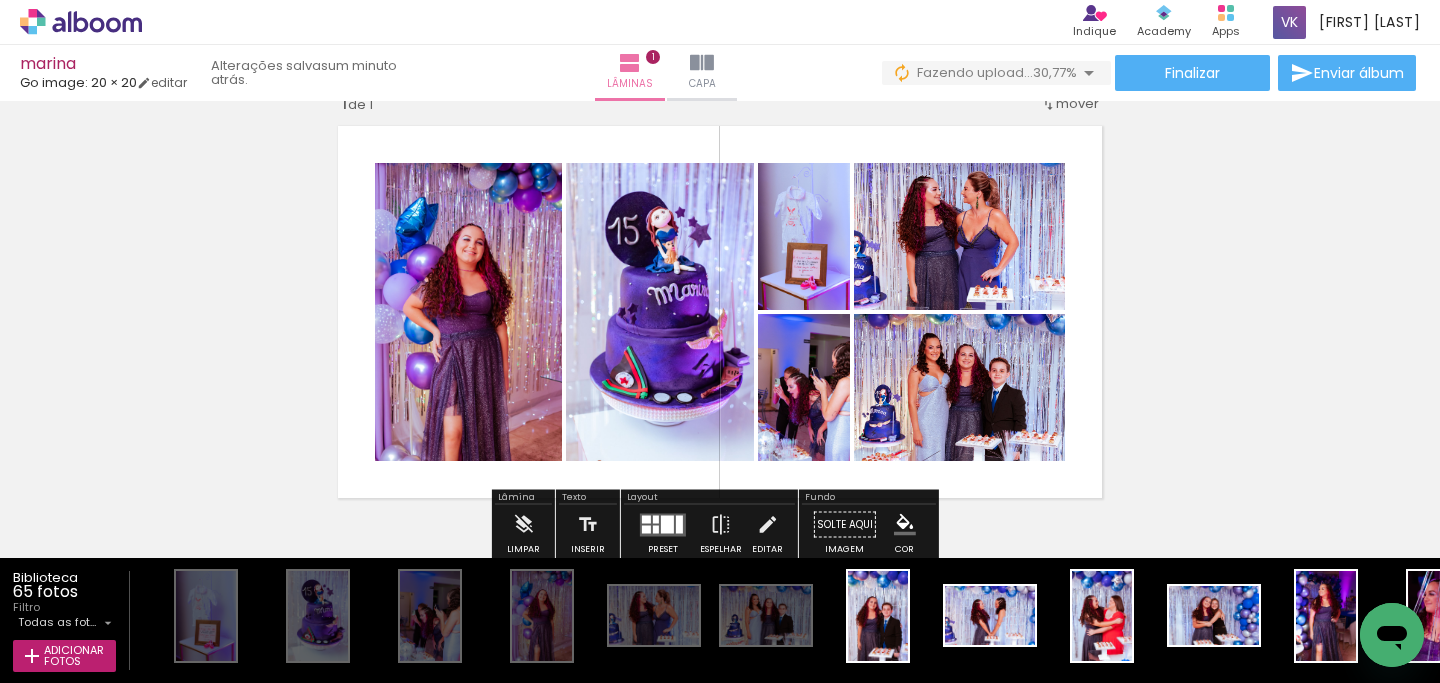 click on "Inserir lâmina 1  de 1" at bounding box center [720, 507] 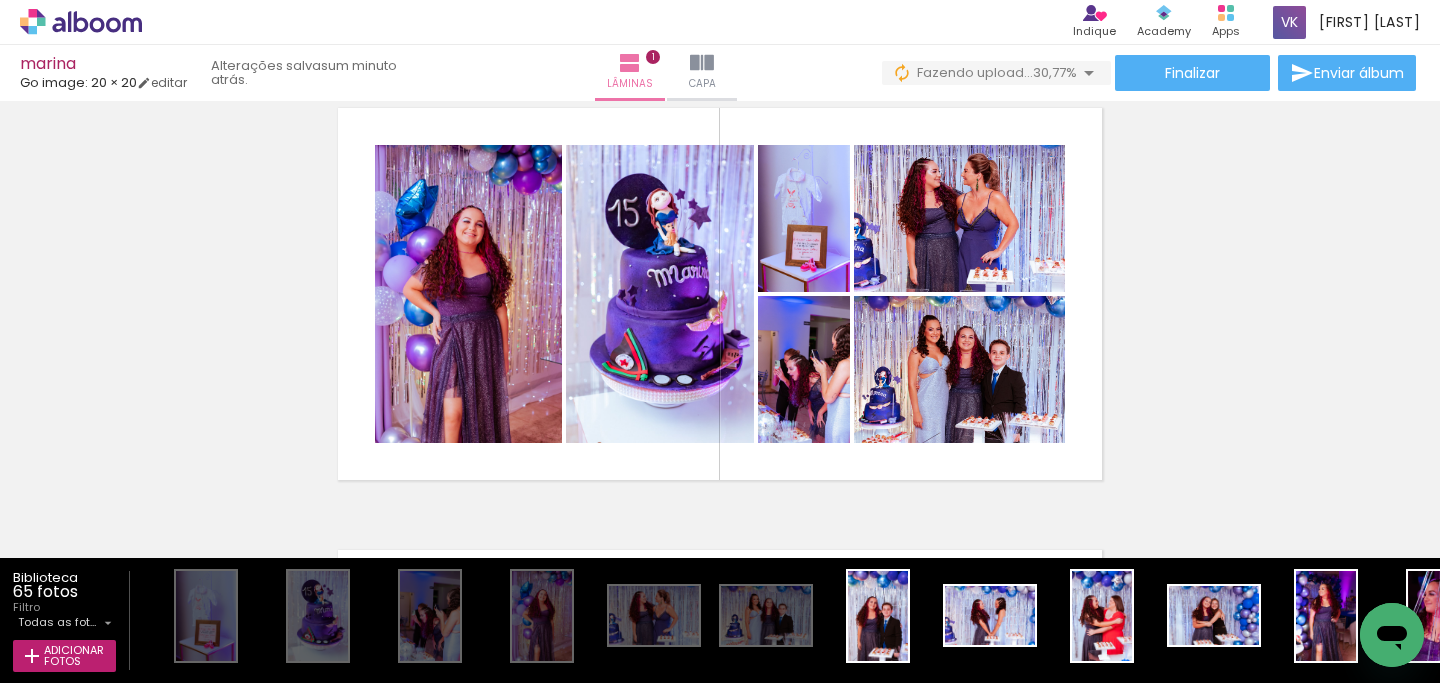 scroll, scrollTop: 489, scrollLeft: 0, axis: vertical 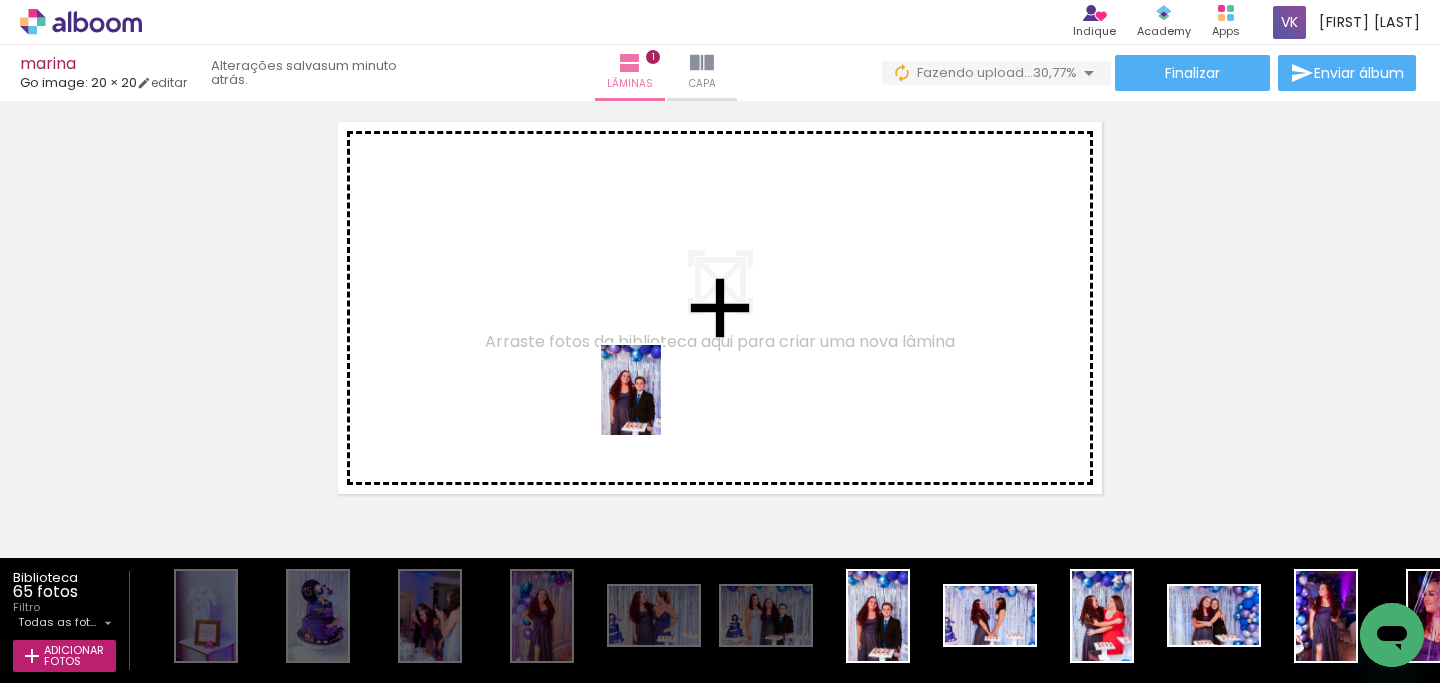 drag, startPoint x: 879, startPoint y: 587, endPoint x: 661, endPoint y: 405, distance: 283.9859 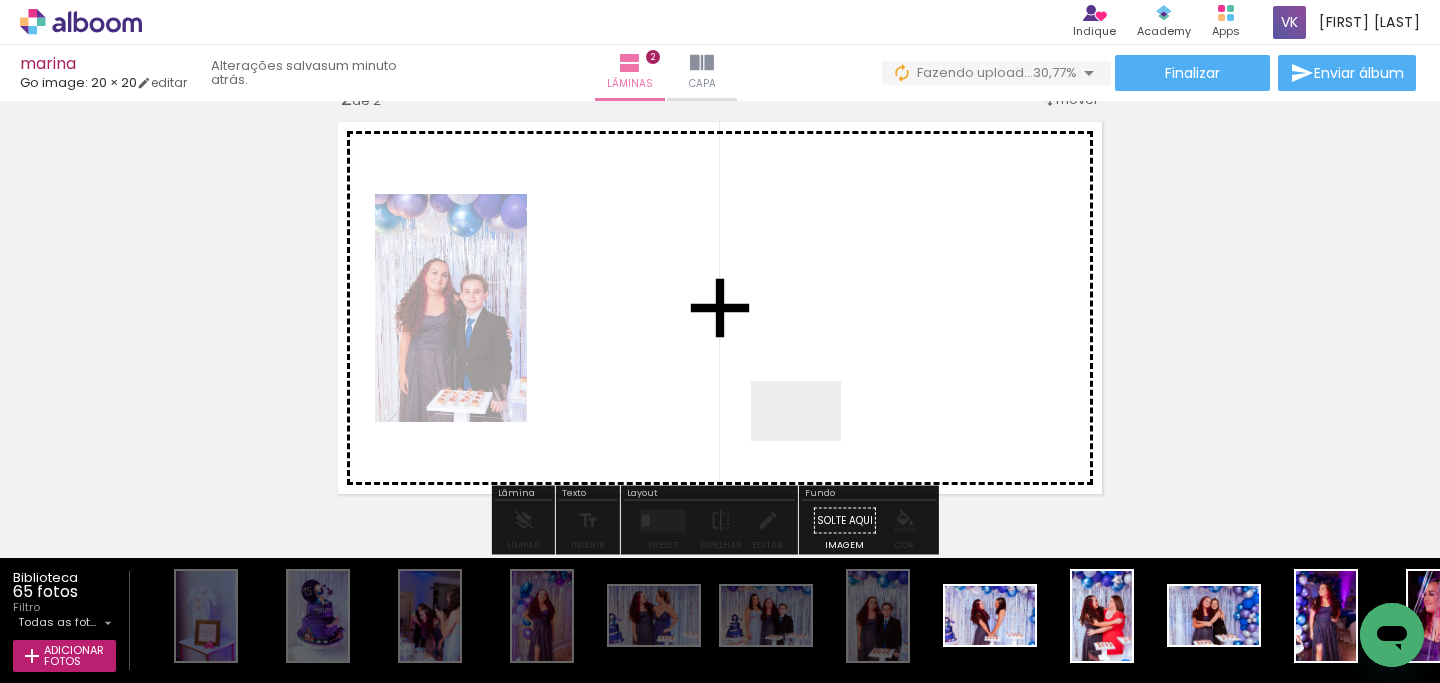 scroll, scrollTop: 467, scrollLeft: 0, axis: vertical 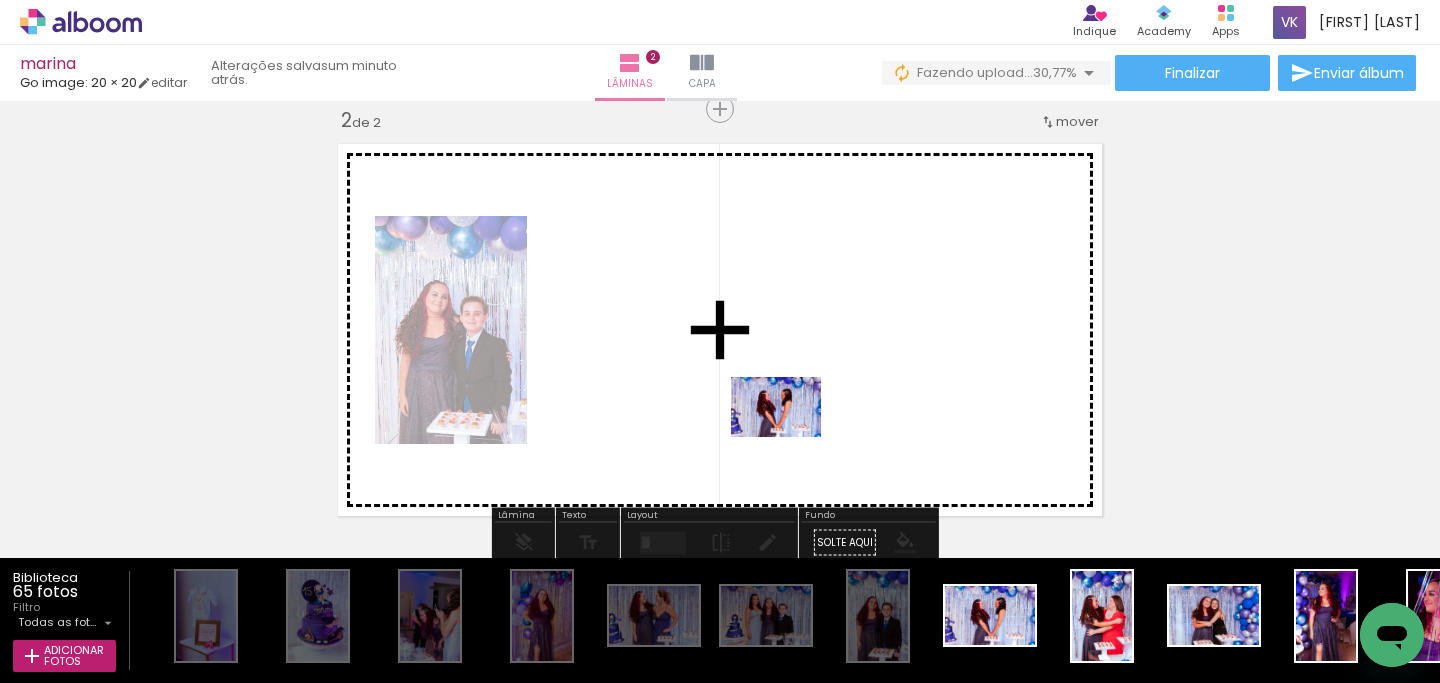 drag, startPoint x: 1012, startPoint y: 621, endPoint x: 791, endPoint y: 437, distance: 287.57086 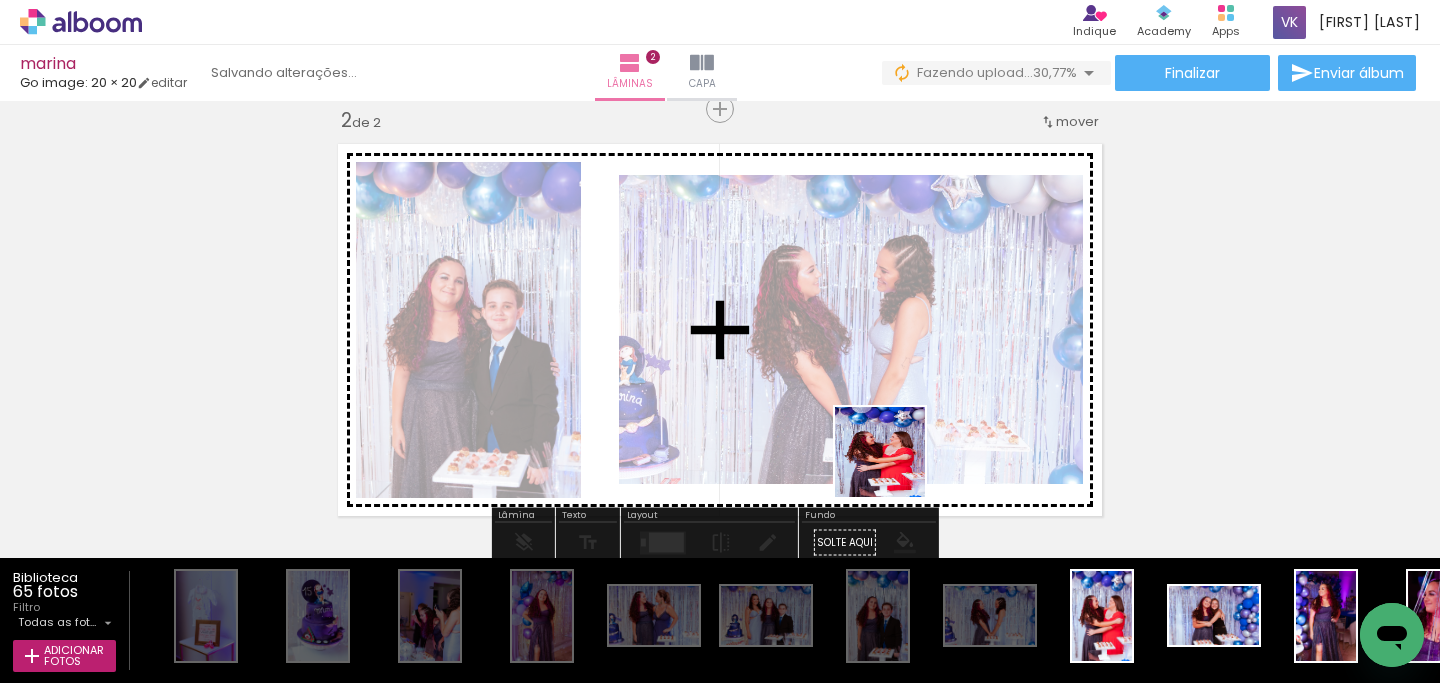 drag, startPoint x: 1104, startPoint y: 605, endPoint x: 881, endPoint y: 453, distance: 269.8759 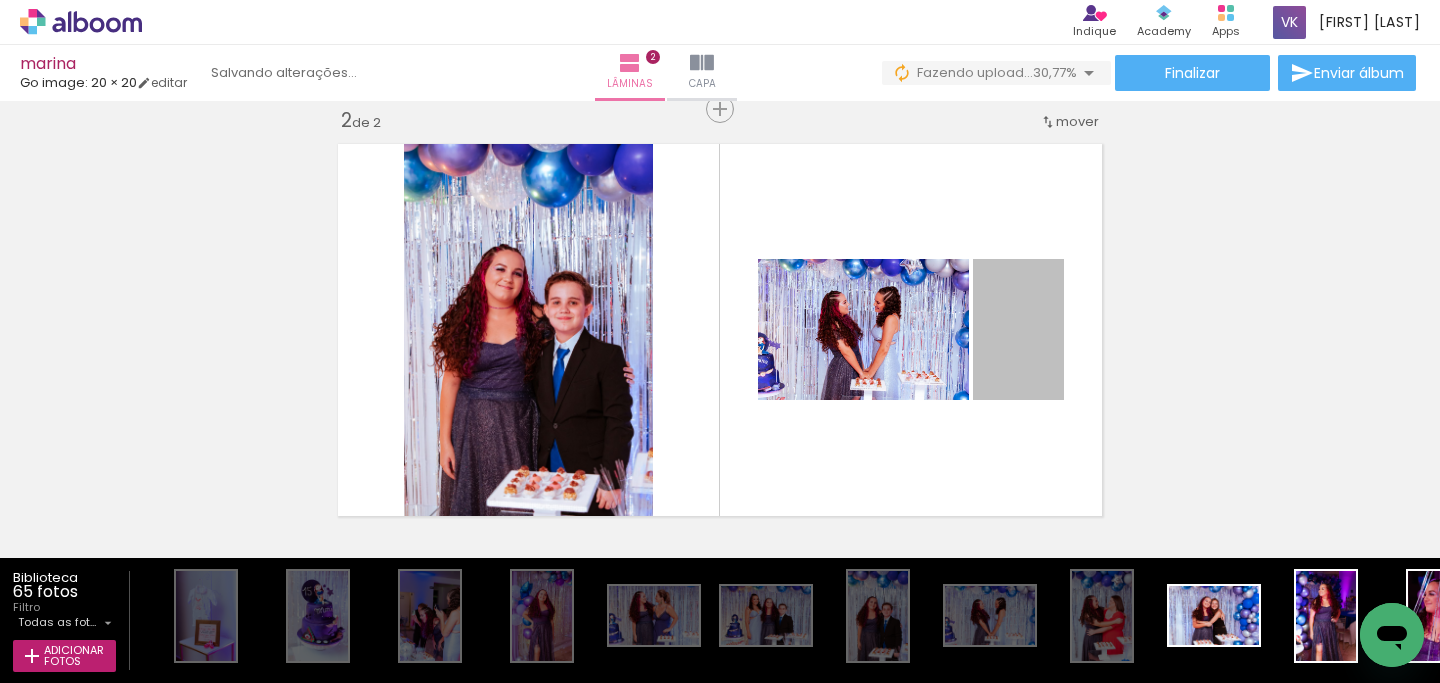 drag, startPoint x: 1037, startPoint y: 352, endPoint x: 299, endPoint y: 676, distance: 805.99005 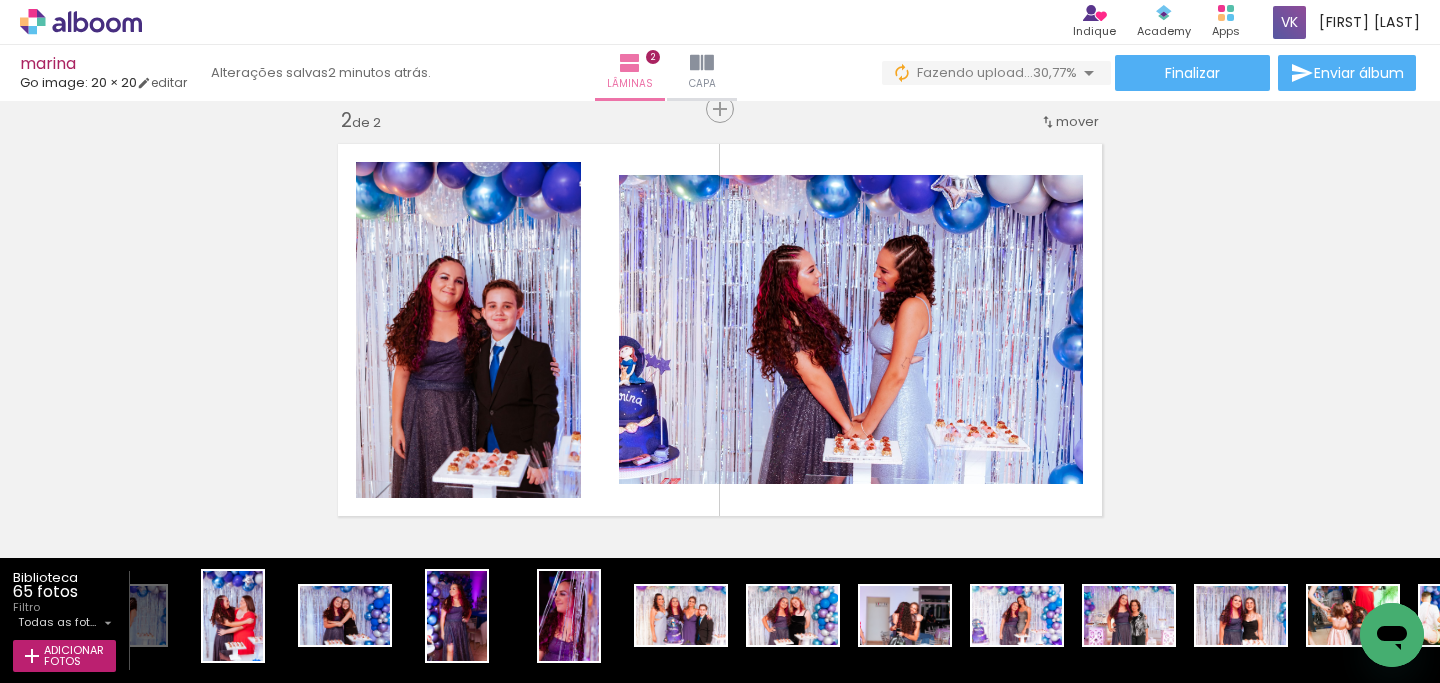 scroll, scrollTop: 0, scrollLeft: 892, axis: horizontal 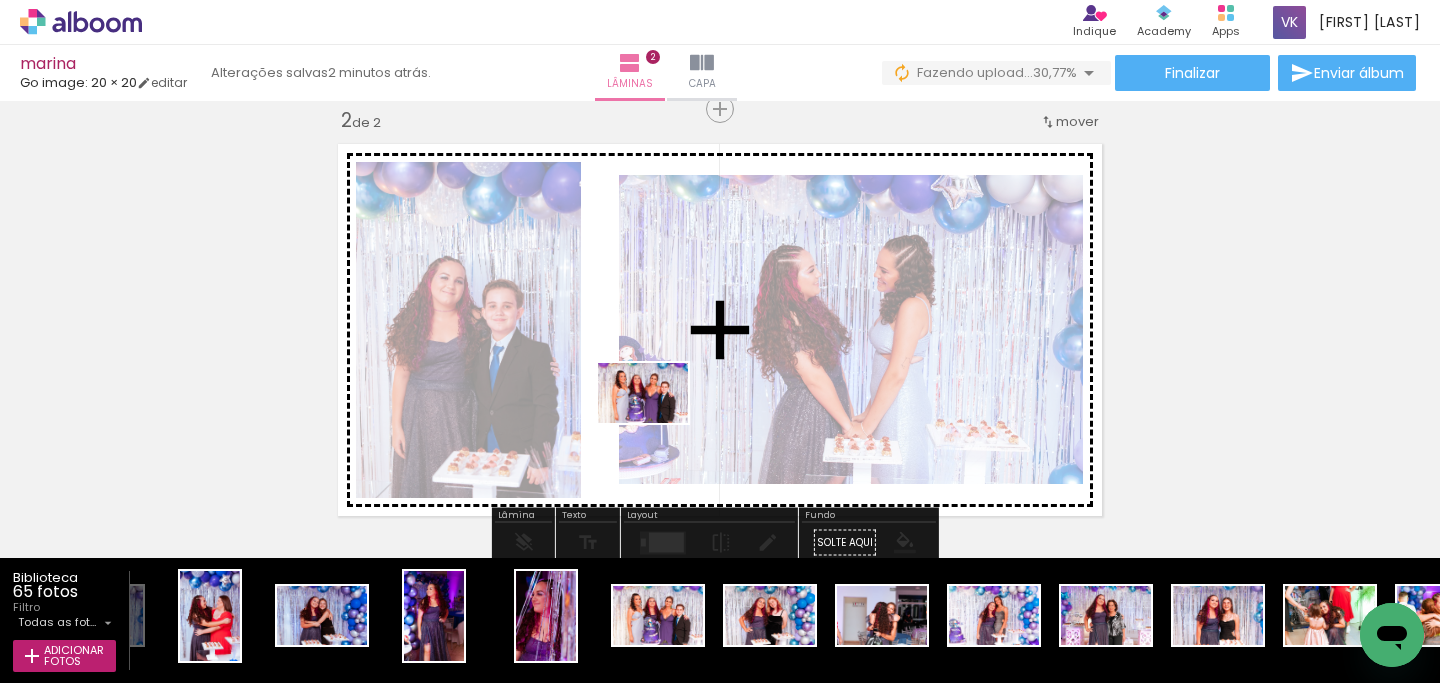 drag, startPoint x: 633, startPoint y: 625, endPoint x: 658, endPoint y: 423, distance: 203.54115 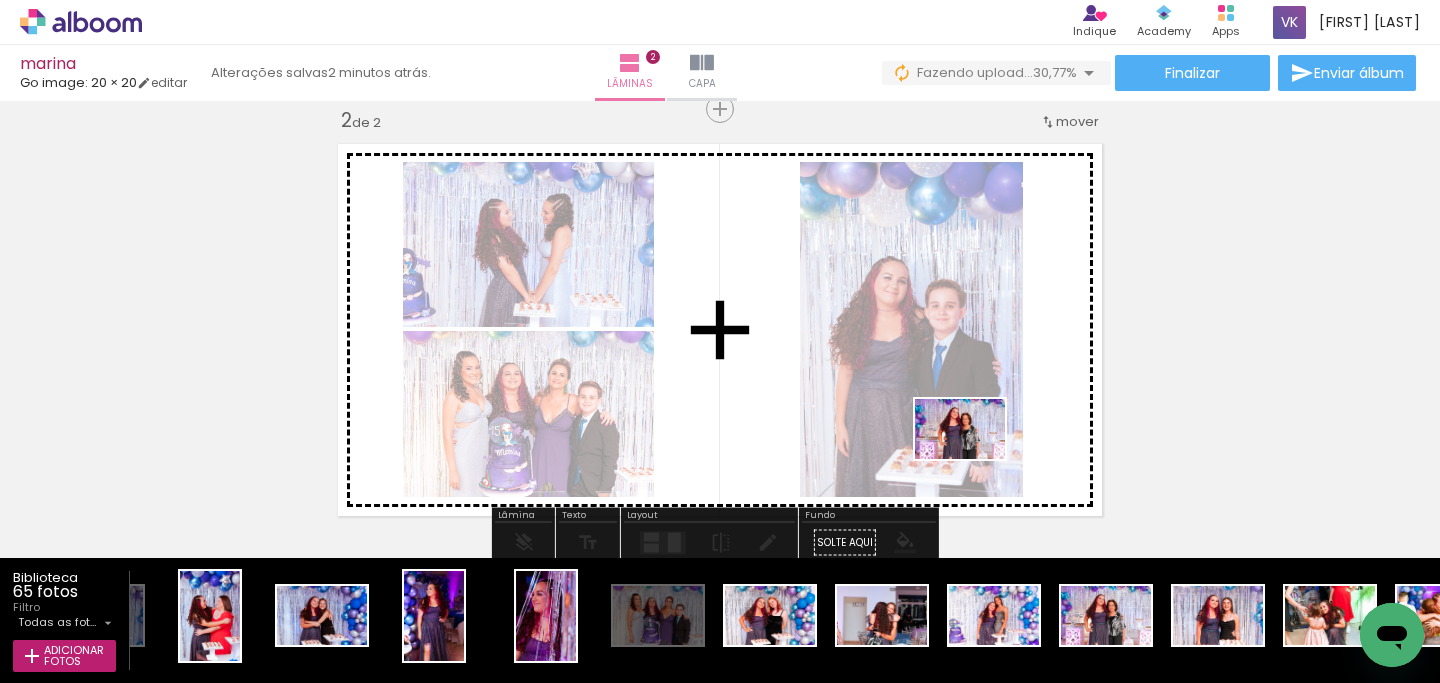 drag, startPoint x: 1101, startPoint y: 640, endPoint x: 975, endPoint y: 459, distance: 220.53798 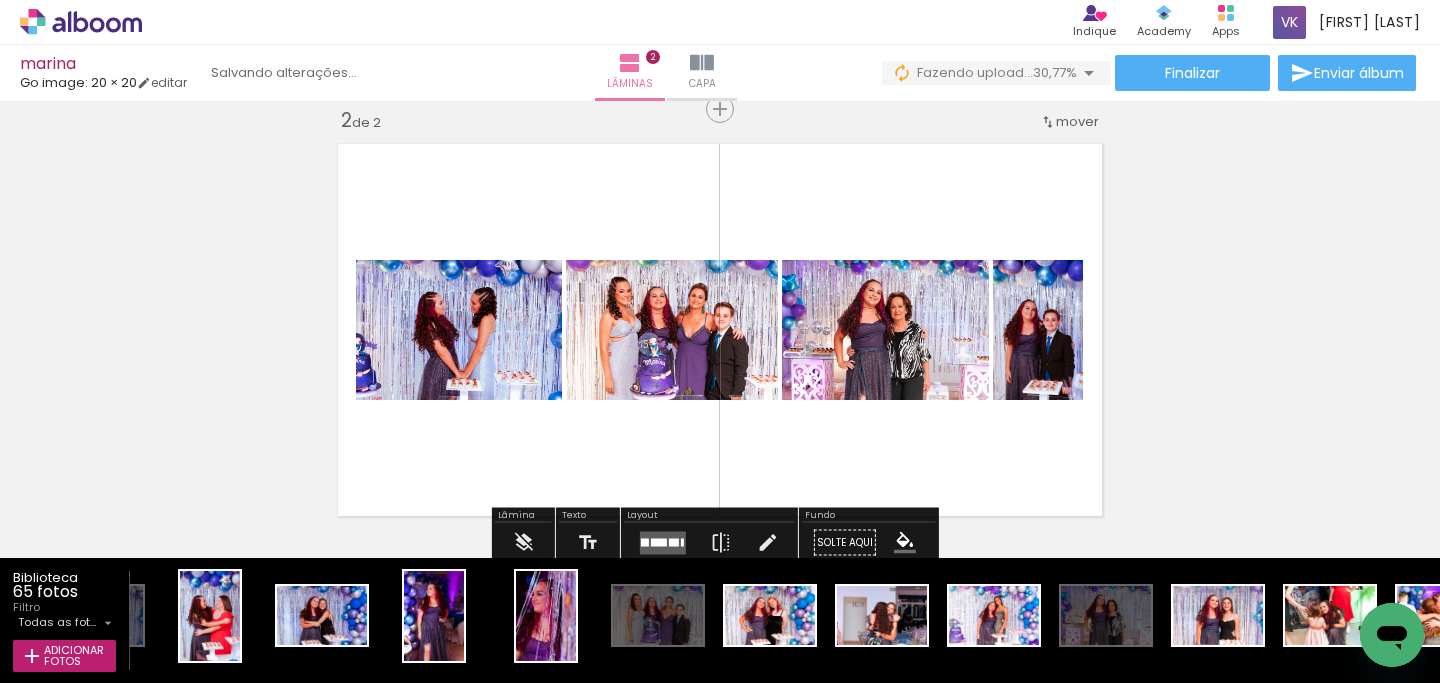 scroll, scrollTop: 0, scrollLeft: 981, axis: horizontal 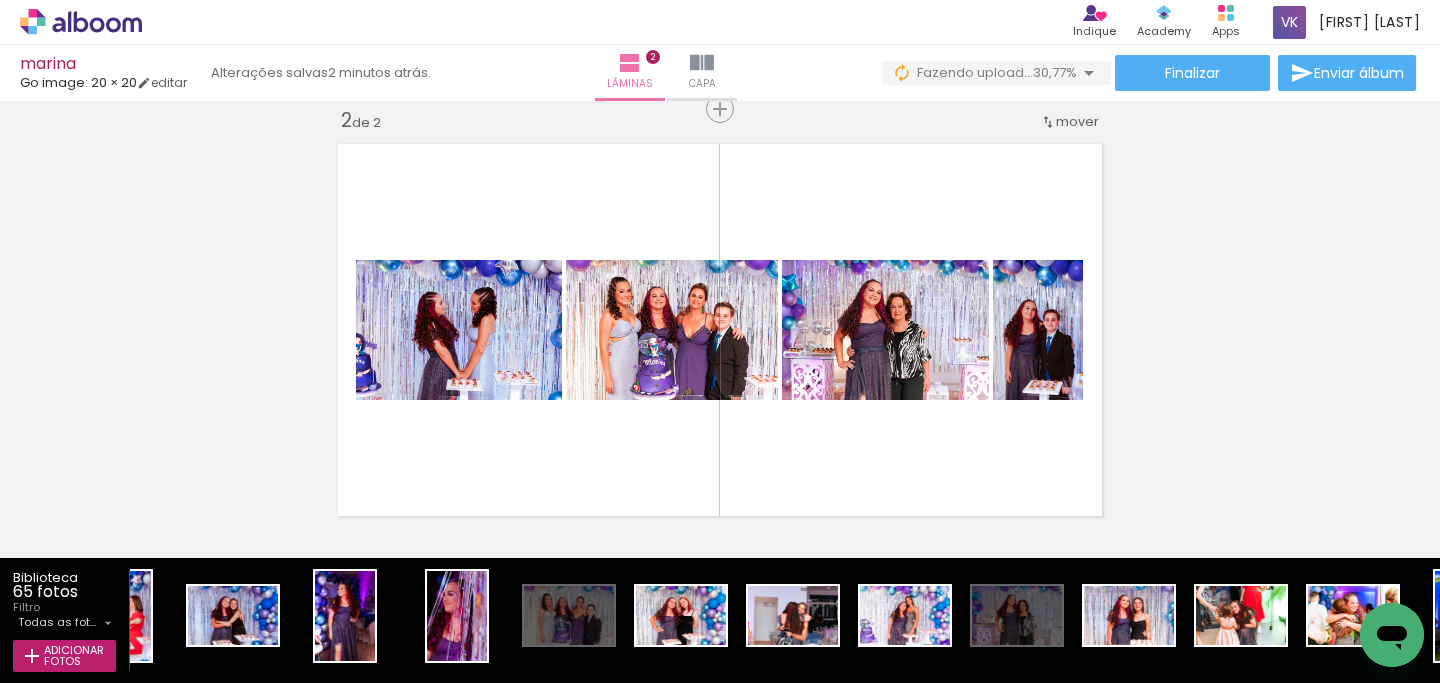 drag, startPoint x: 457, startPoint y: 673, endPoint x: 549, endPoint y: 670, distance: 92.0489 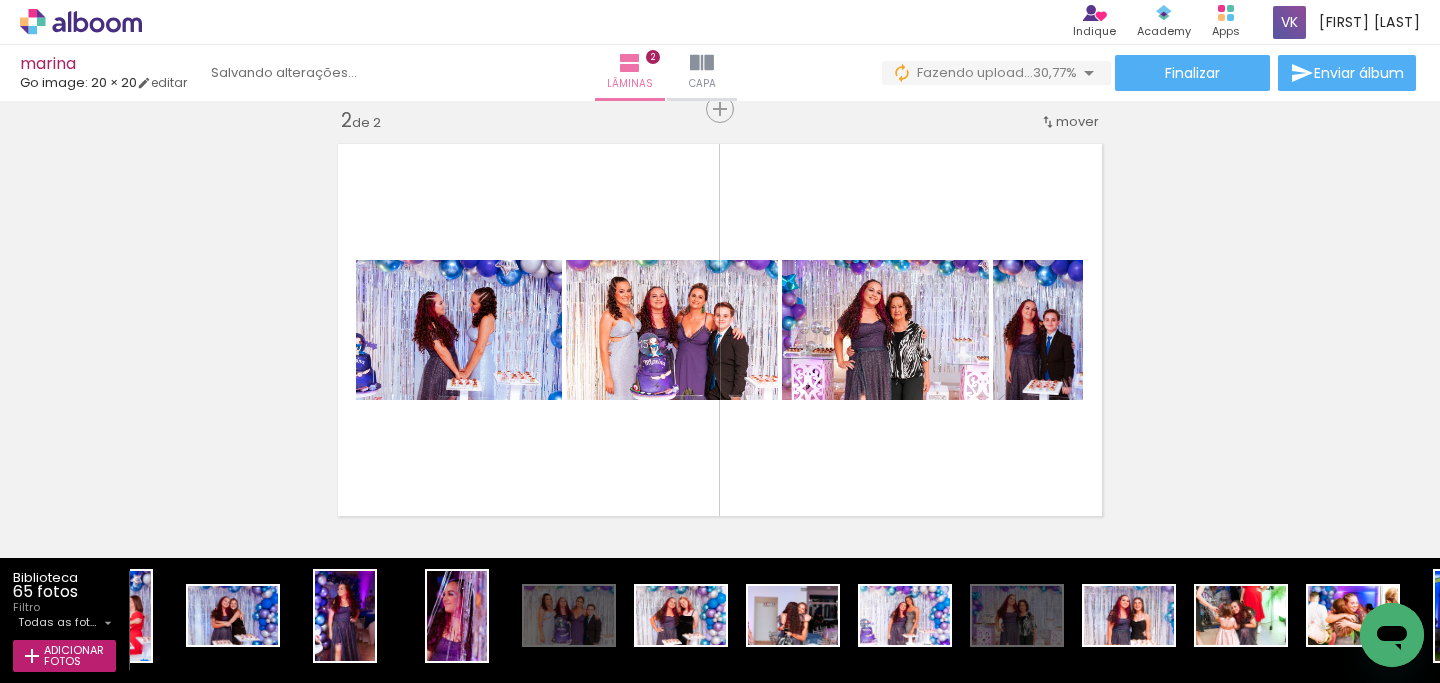 scroll, scrollTop: 0, scrollLeft: 1148, axis: horizontal 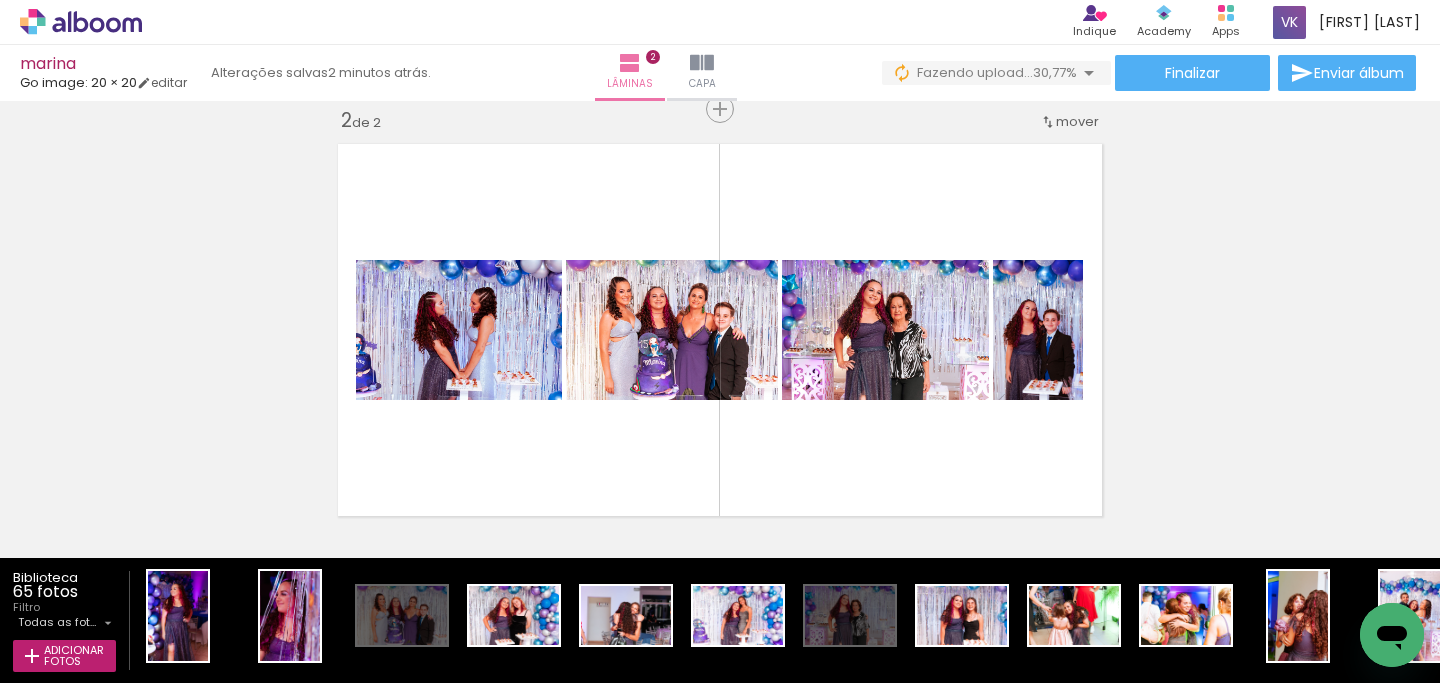 drag, startPoint x: 513, startPoint y: 673, endPoint x: 576, endPoint y: 672, distance: 63.007935 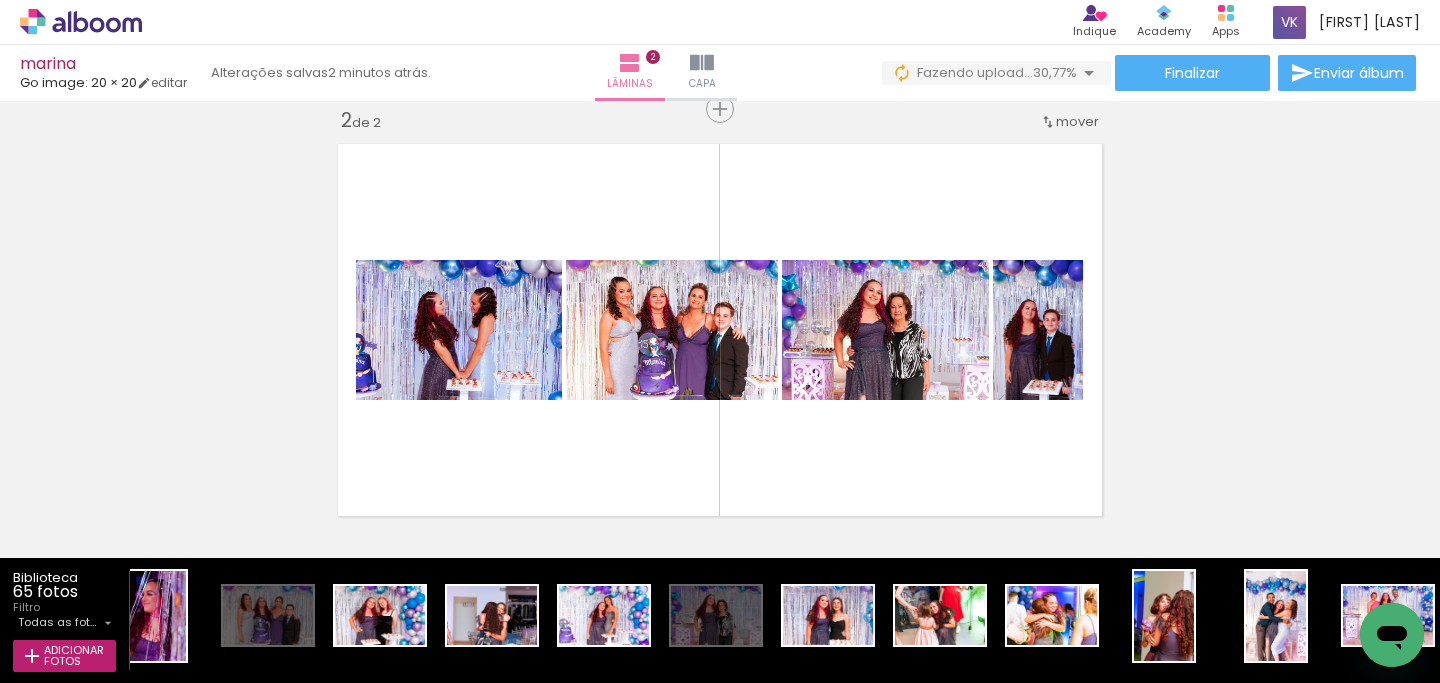scroll, scrollTop: 0, scrollLeft: 1360, axis: horizontal 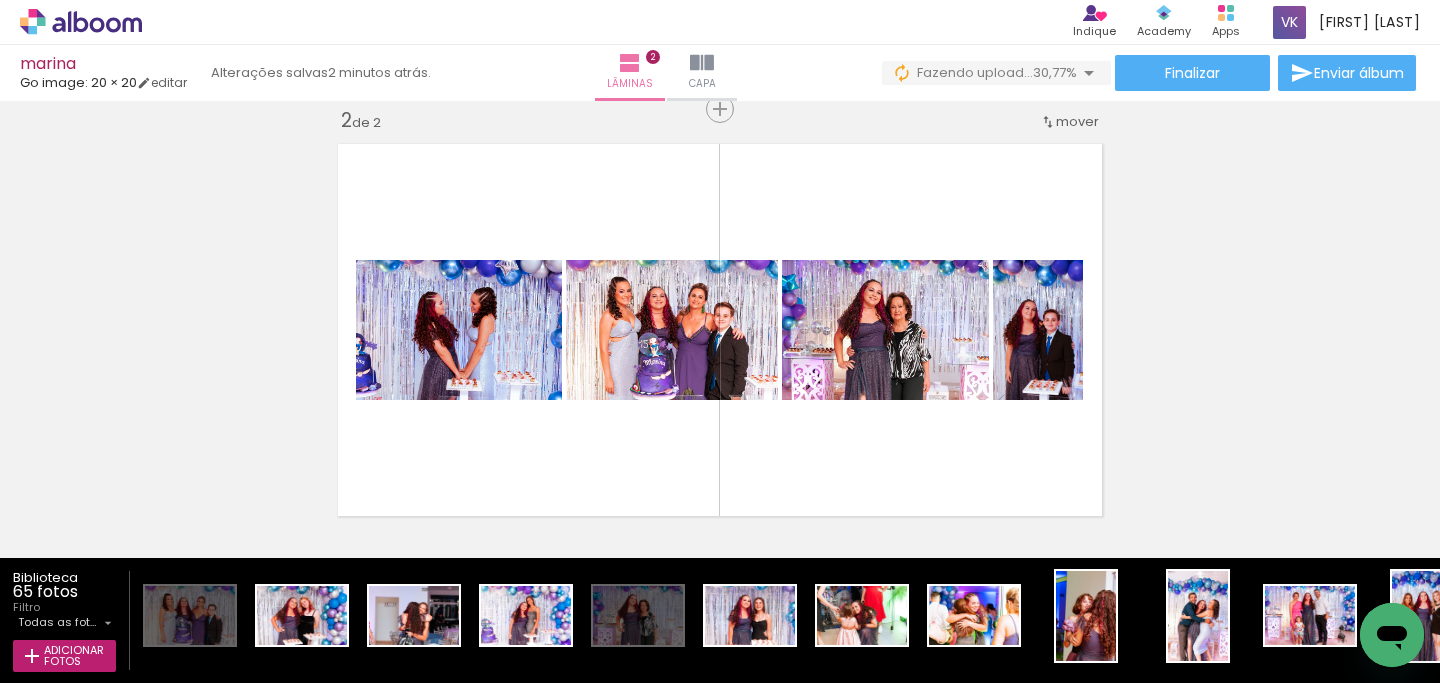 drag, startPoint x: 518, startPoint y: 674, endPoint x: 584, endPoint y: 675, distance: 66.007576 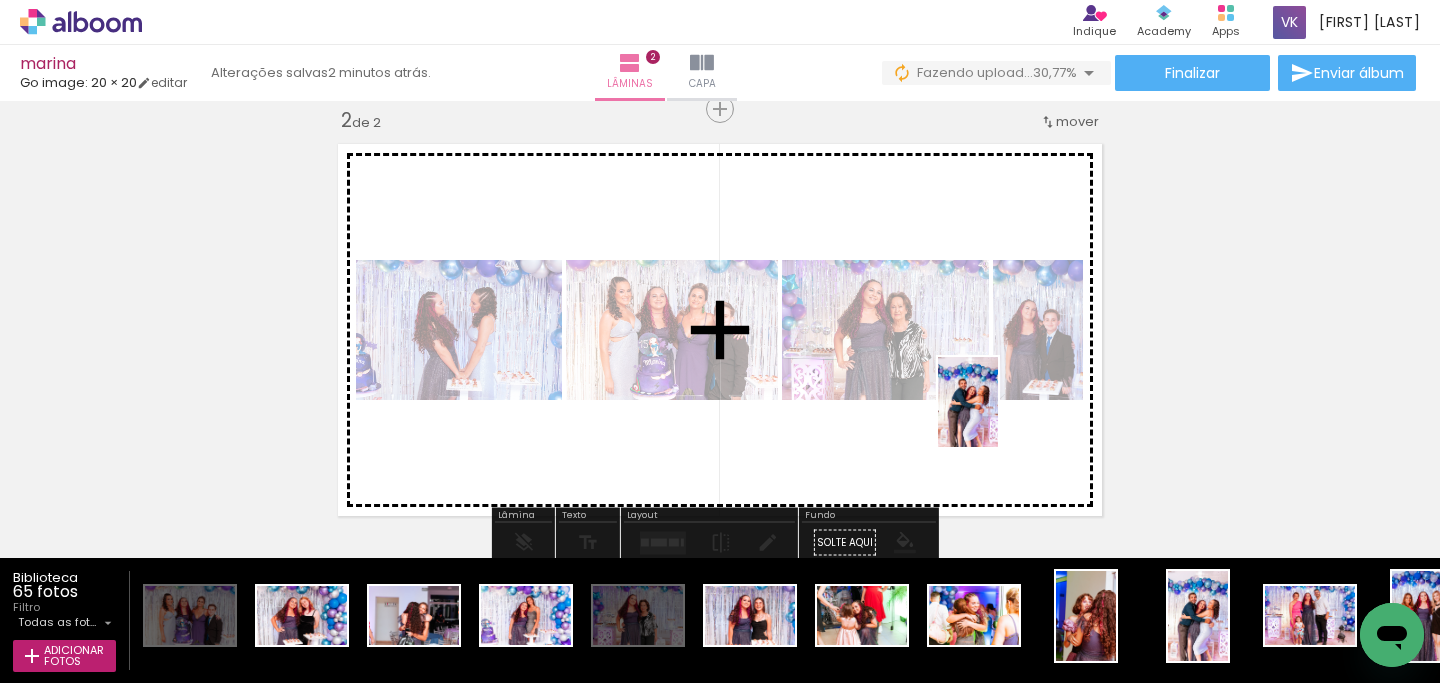 drag, startPoint x: 1208, startPoint y: 626, endPoint x: 980, endPoint y: 405, distance: 317.52954 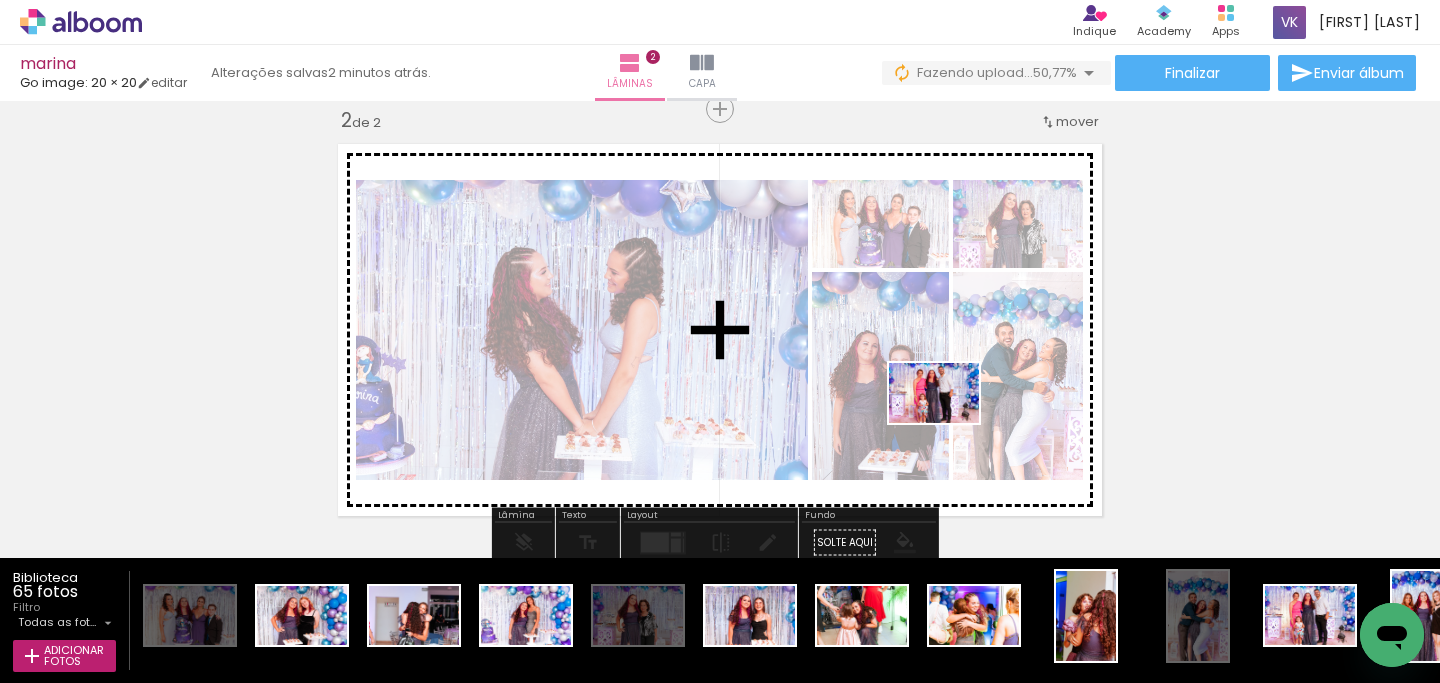 drag, startPoint x: 1307, startPoint y: 614, endPoint x: 947, endPoint y: 422, distance: 408 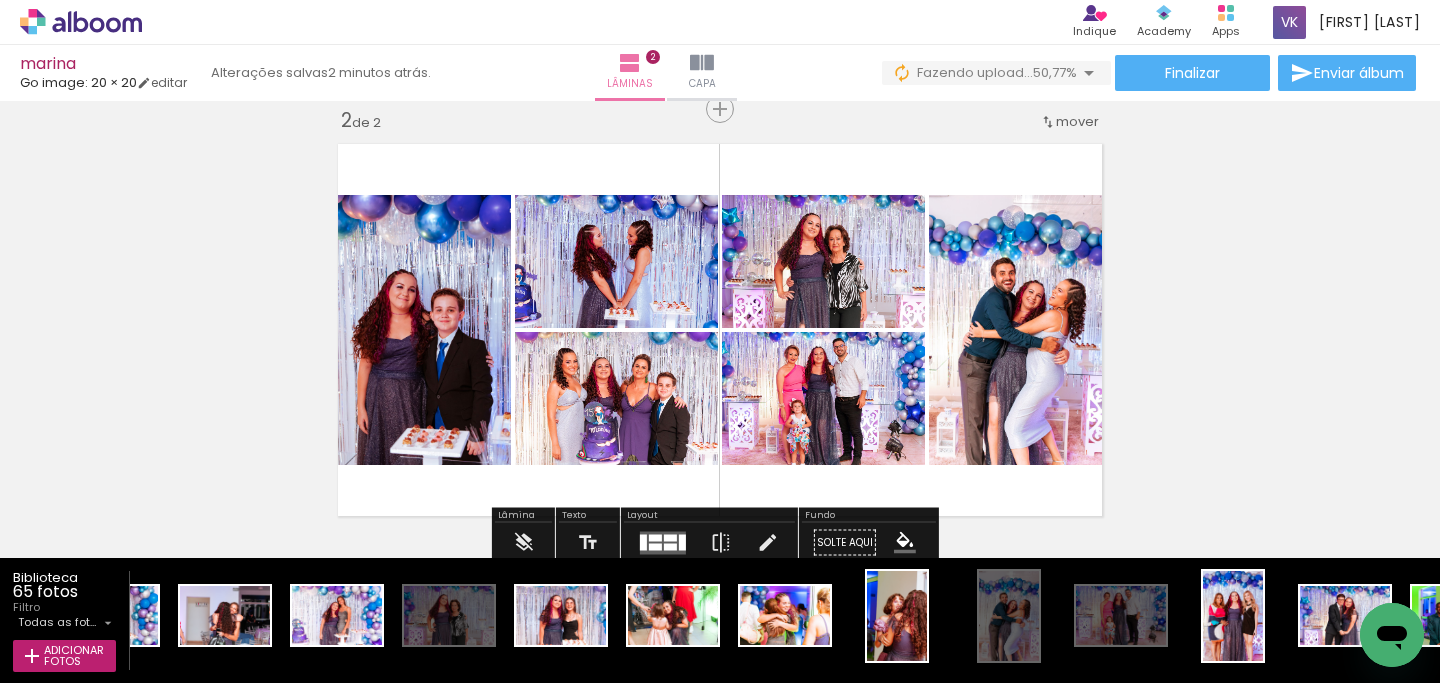 drag, startPoint x: 565, startPoint y: 674, endPoint x: 623, endPoint y: 675, distance: 58.00862 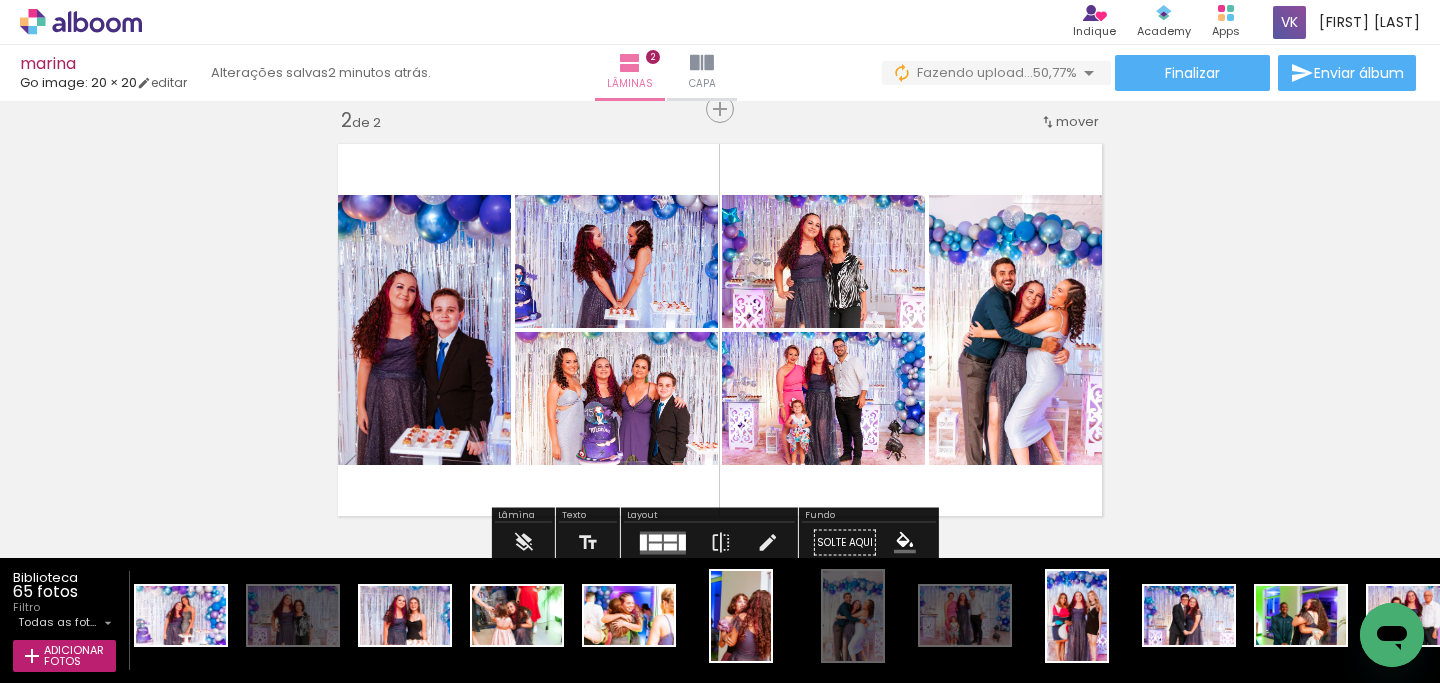 drag, startPoint x: 623, startPoint y: 677, endPoint x: 677, endPoint y: 677, distance: 54 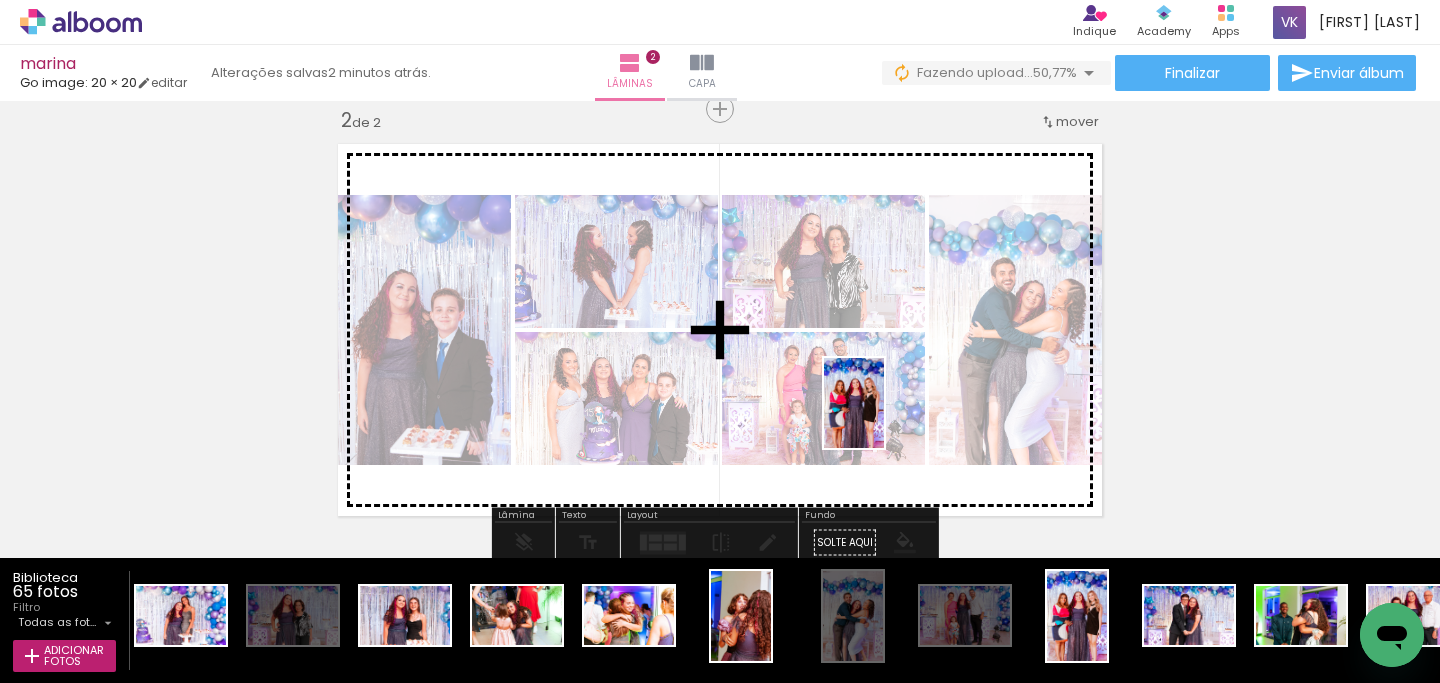 drag, startPoint x: 1061, startPoint y: 631, endPoint x: 884, endPoint y: 418, distance: 276.94403 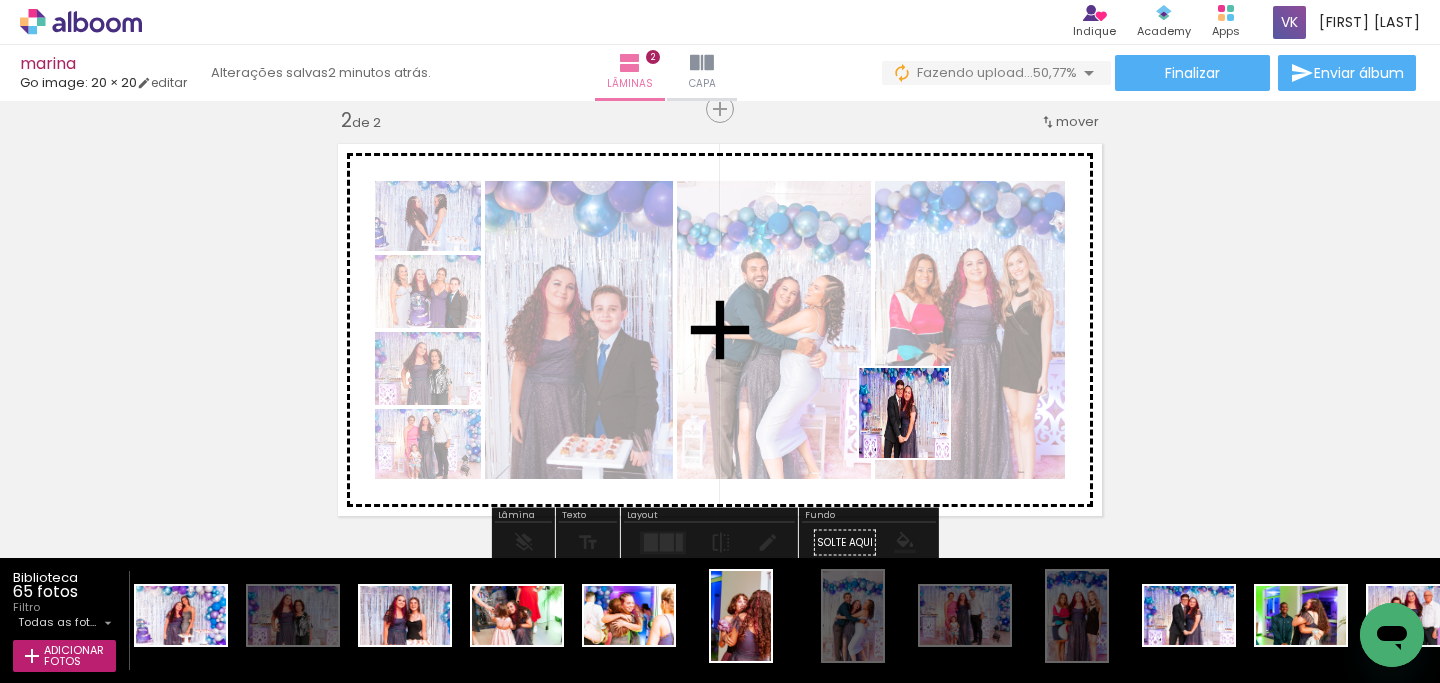 drag, startPoint x: 1201, startPoint y: 624, endPoint x: 903, endPoint y: 424, distance: 358.89273 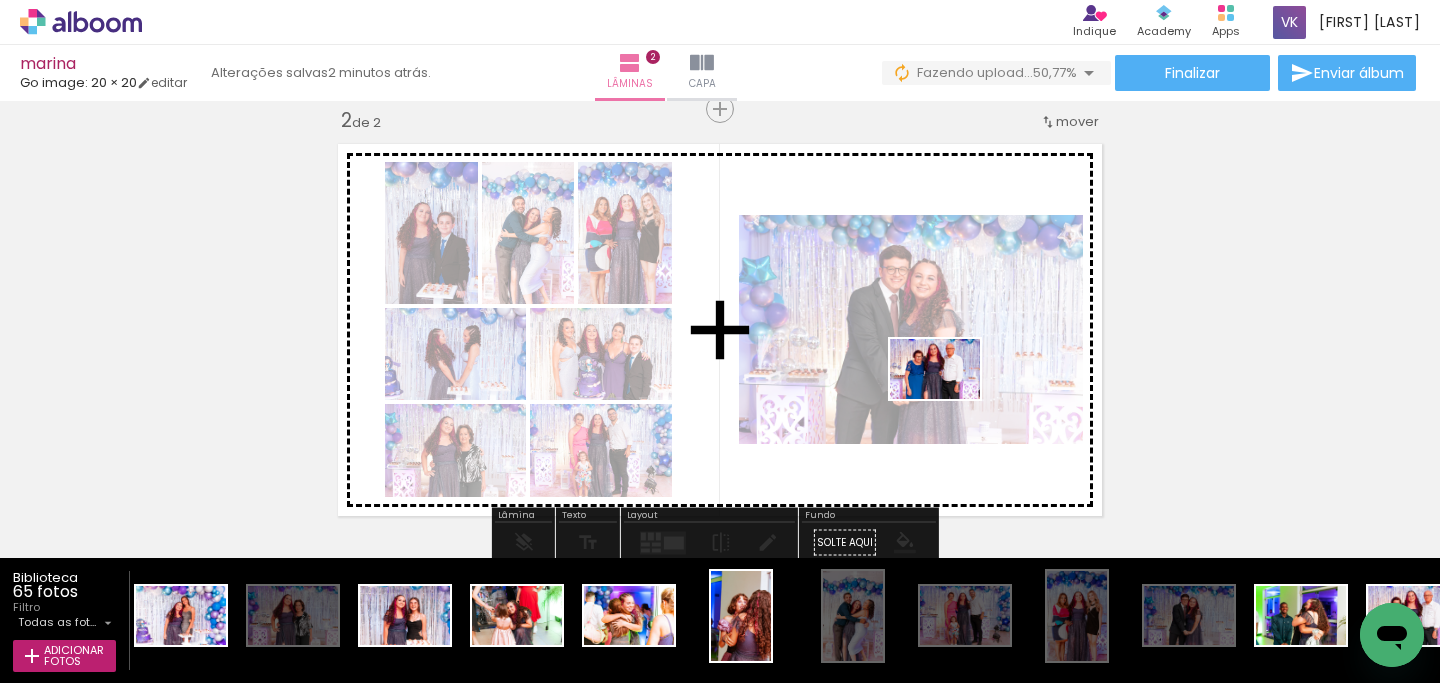 drag, startPoint x: 1395, startPoint y: 591, endPoint x: 950, endPoint y: 399, distance: 484.65347 